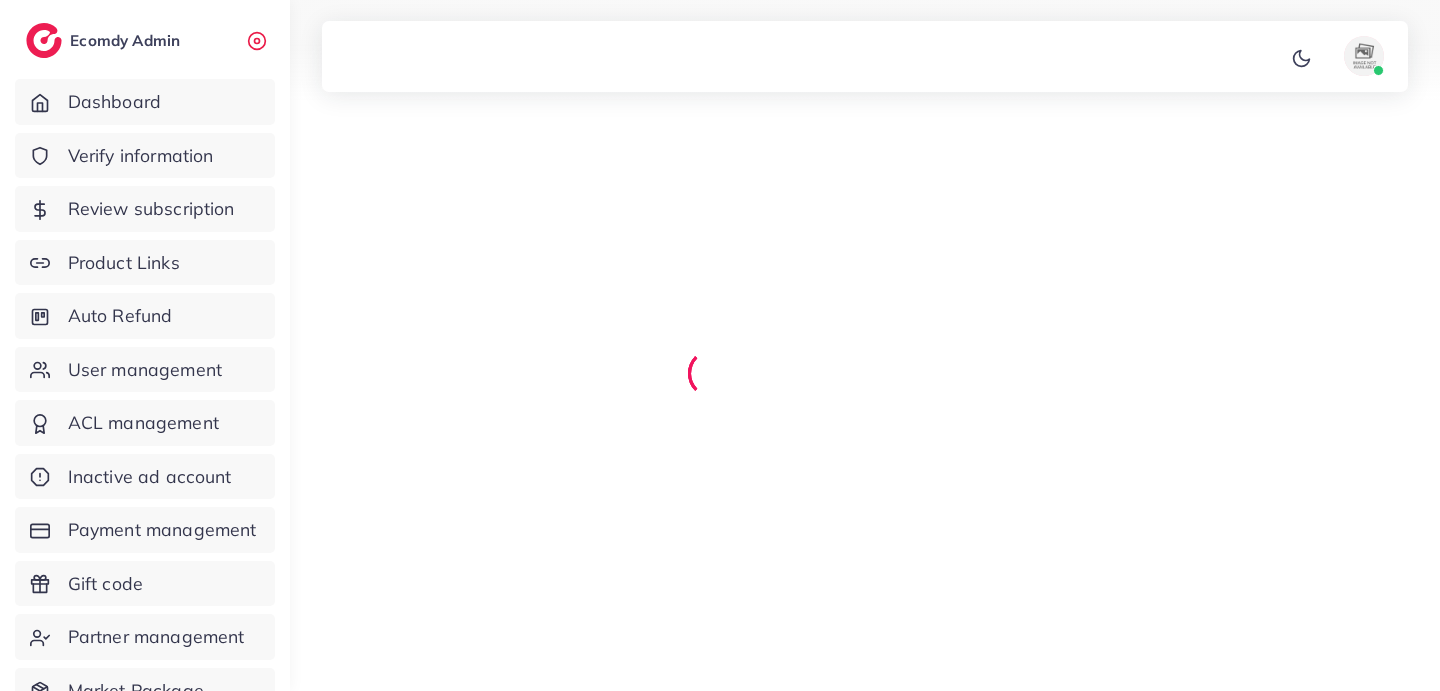 scroll, scrollTop: 0, scrollLeft: 0, axis: both 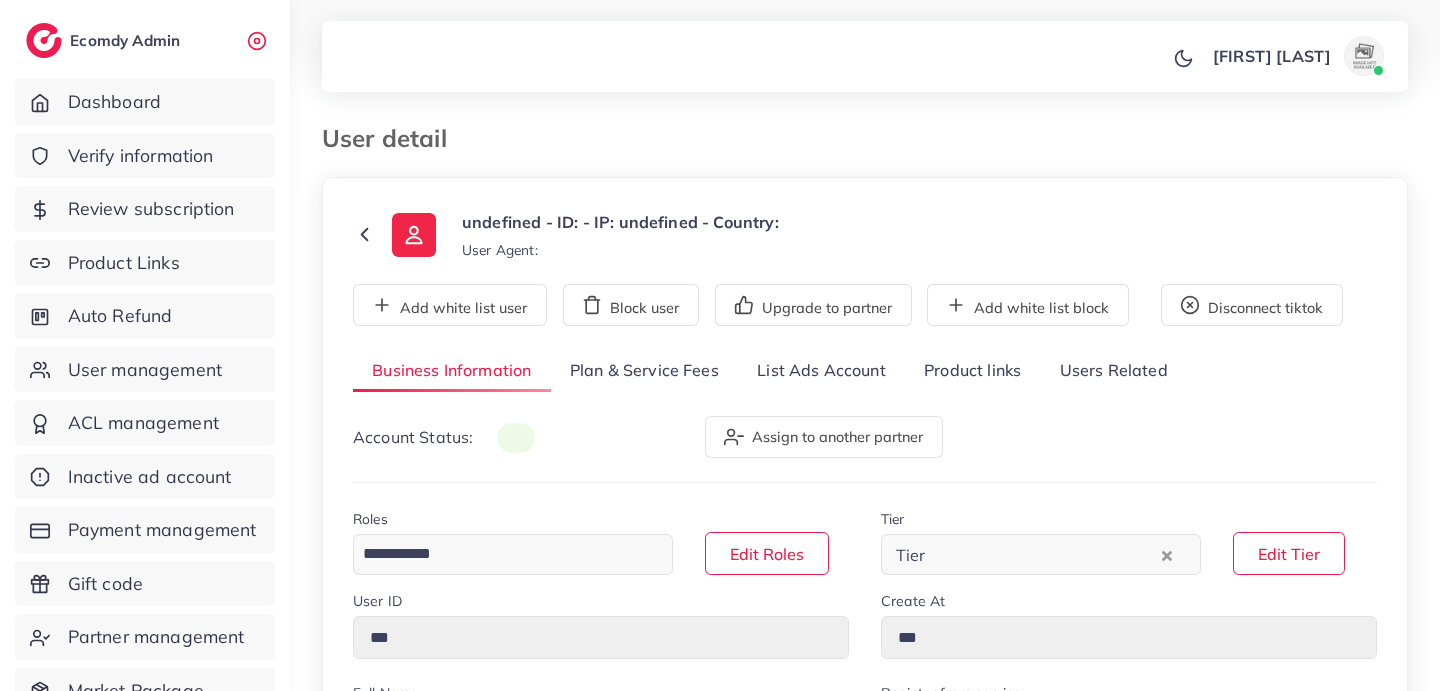 click on "Product links" at bounding box center (972, 371) 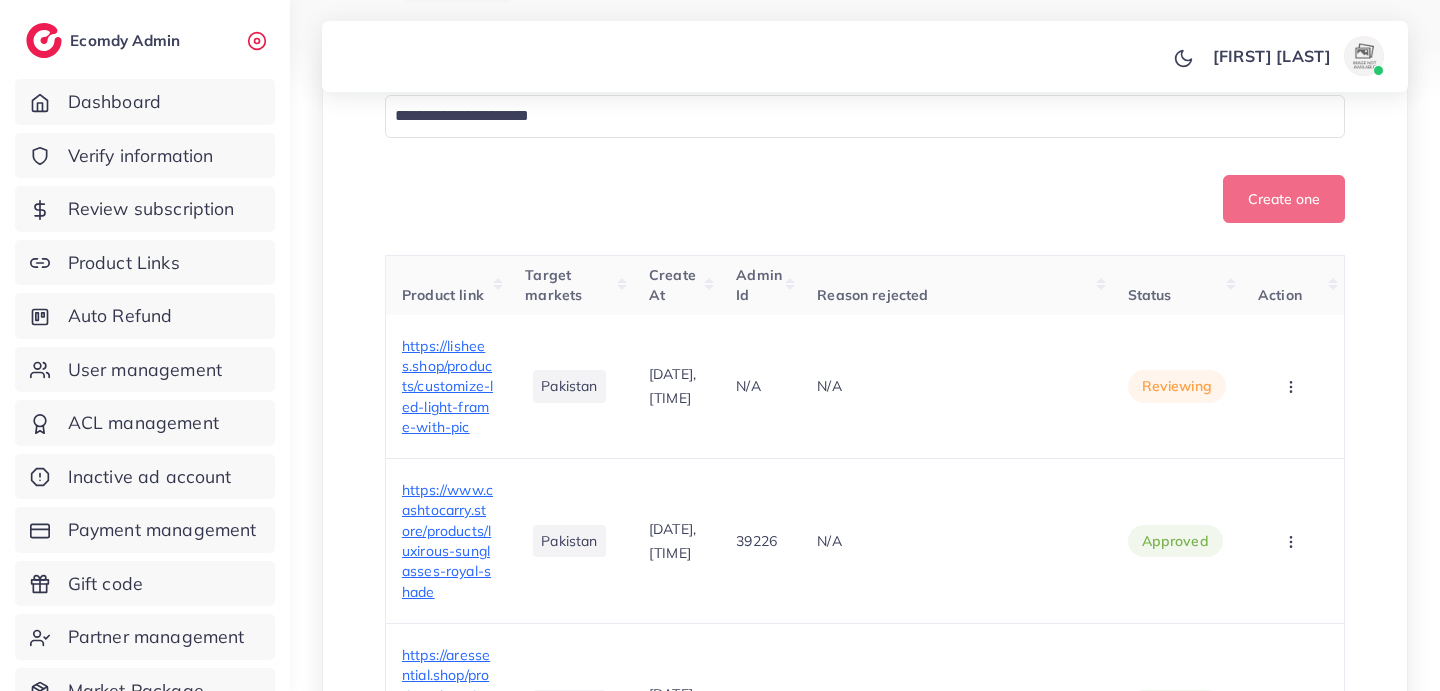 scroll, scrollTop: 644, scrollLeft: 0, axis: vertical 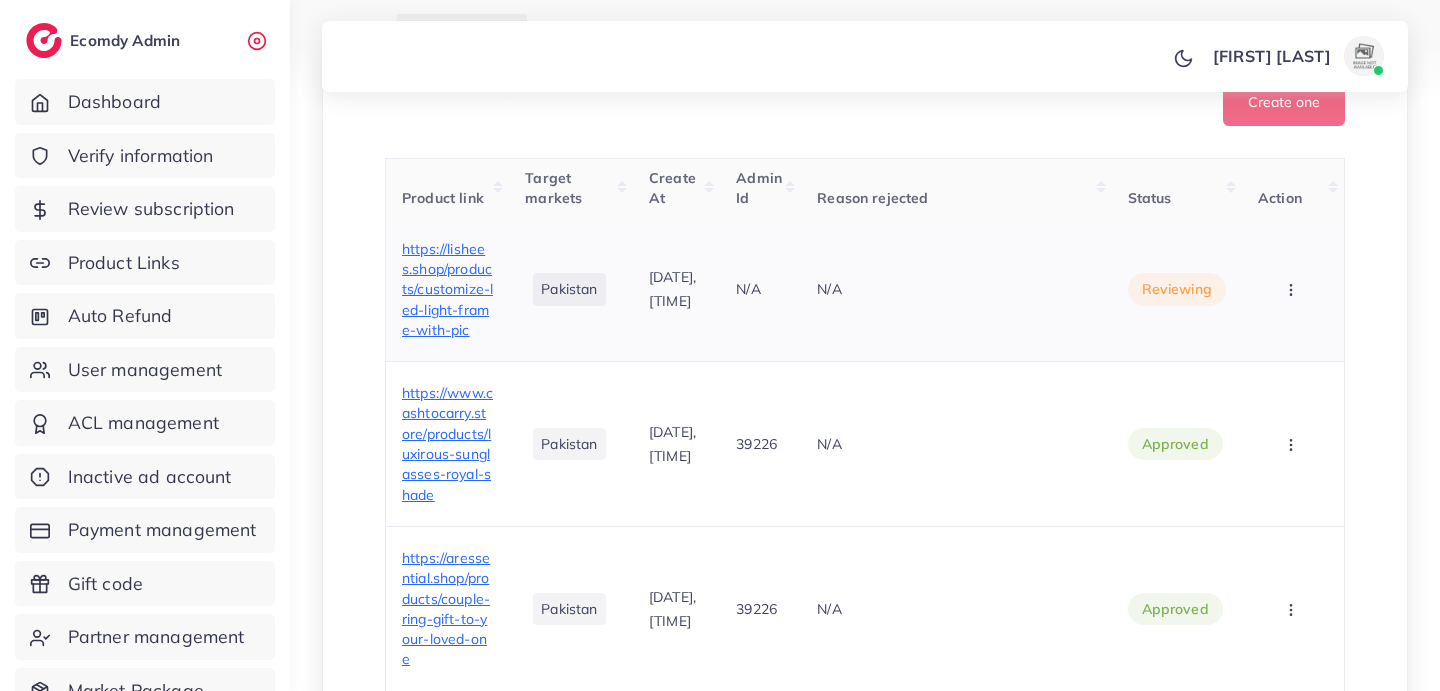 click on "https://lishees.shop/products/customize-led-light-frame-with-pic" at bounding box center [447, 289] 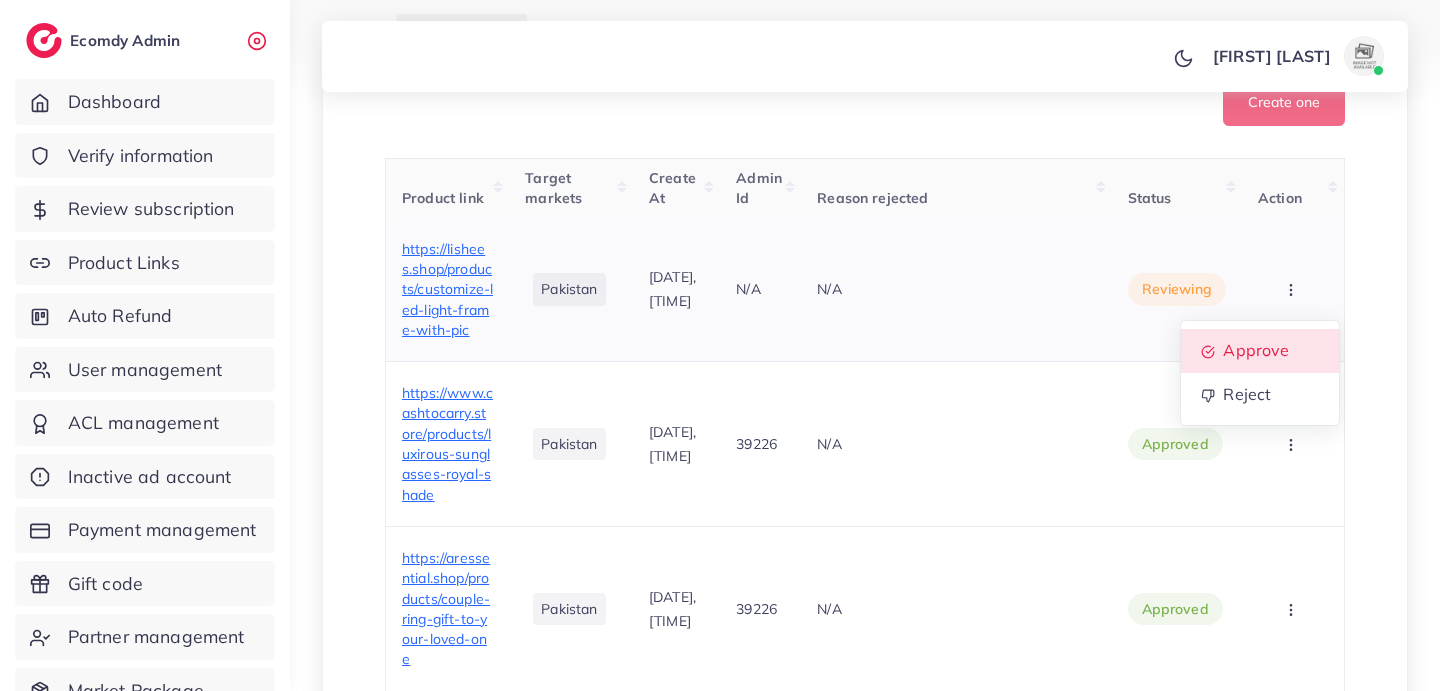 click on "Approve" at bounding box center [1256, 350] 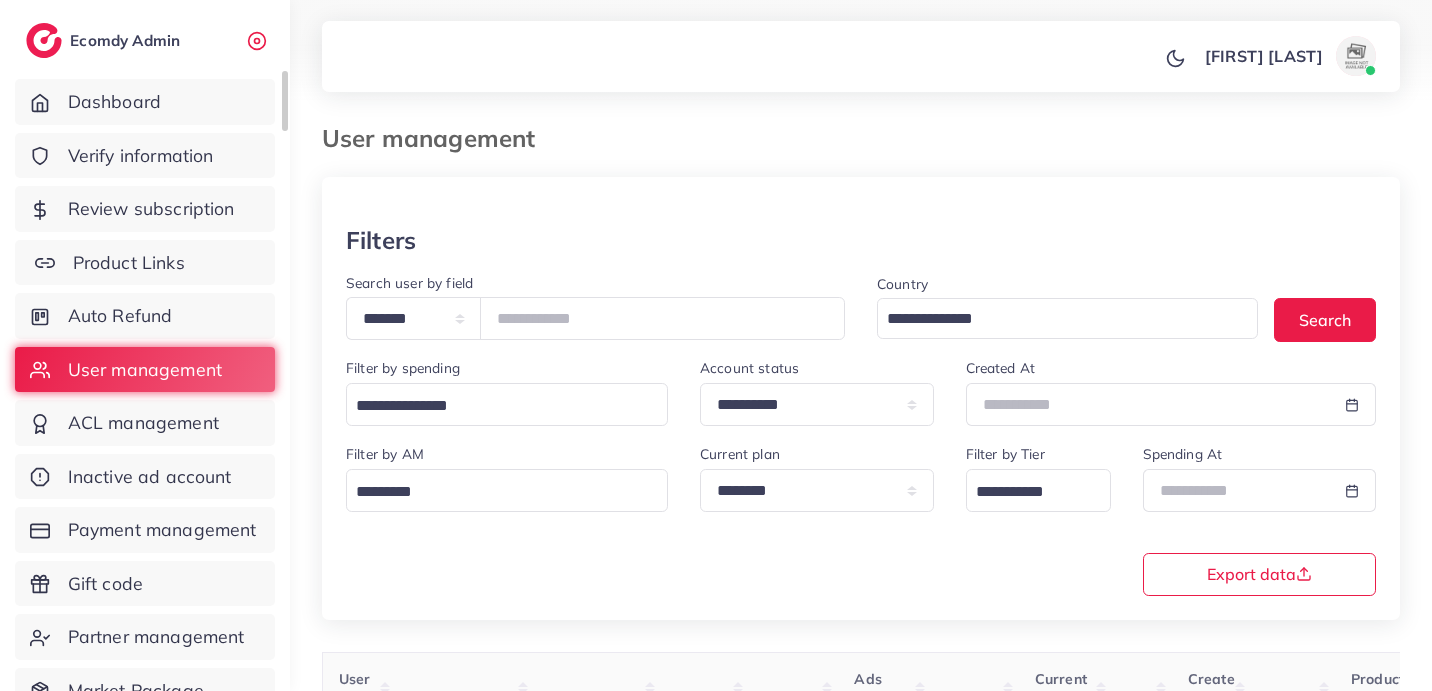 scroll, scrollTop: 268, scrollLeft: 0, axis: vertical 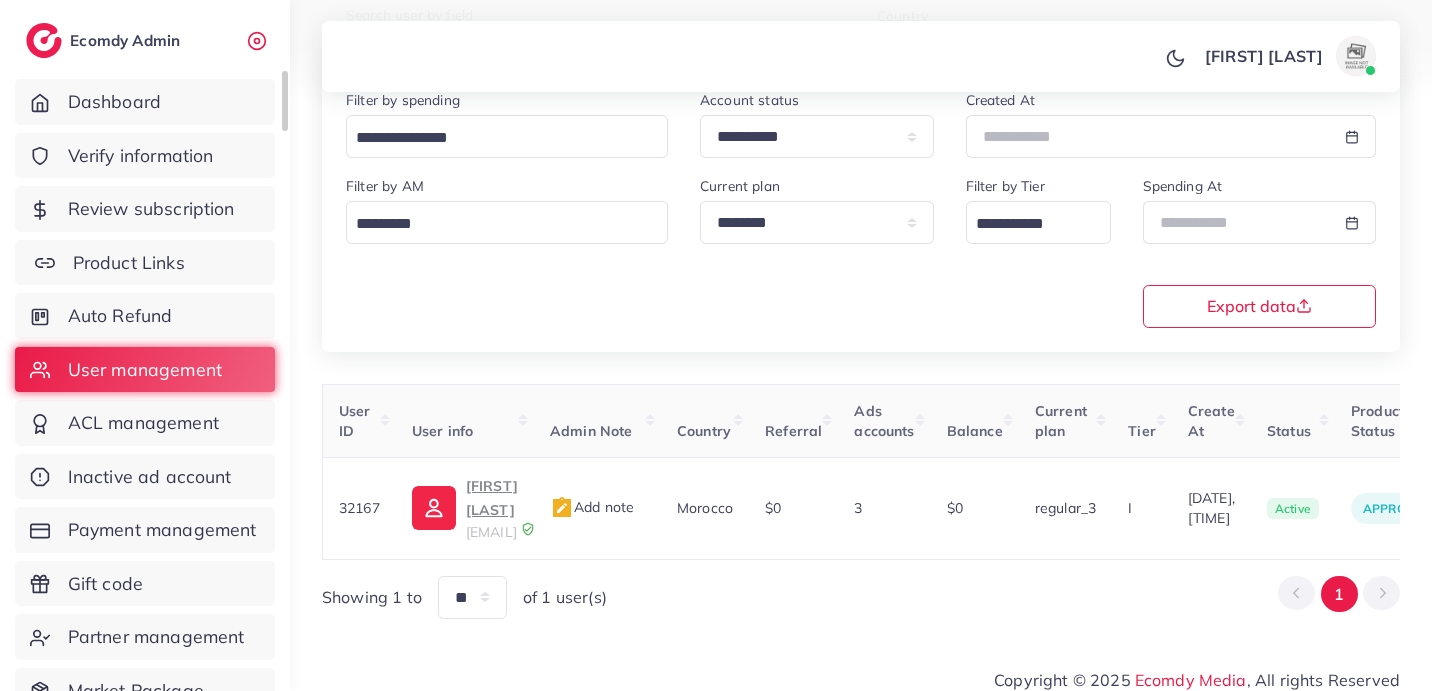 click on "Product Links" at bounding box center (145, 263) 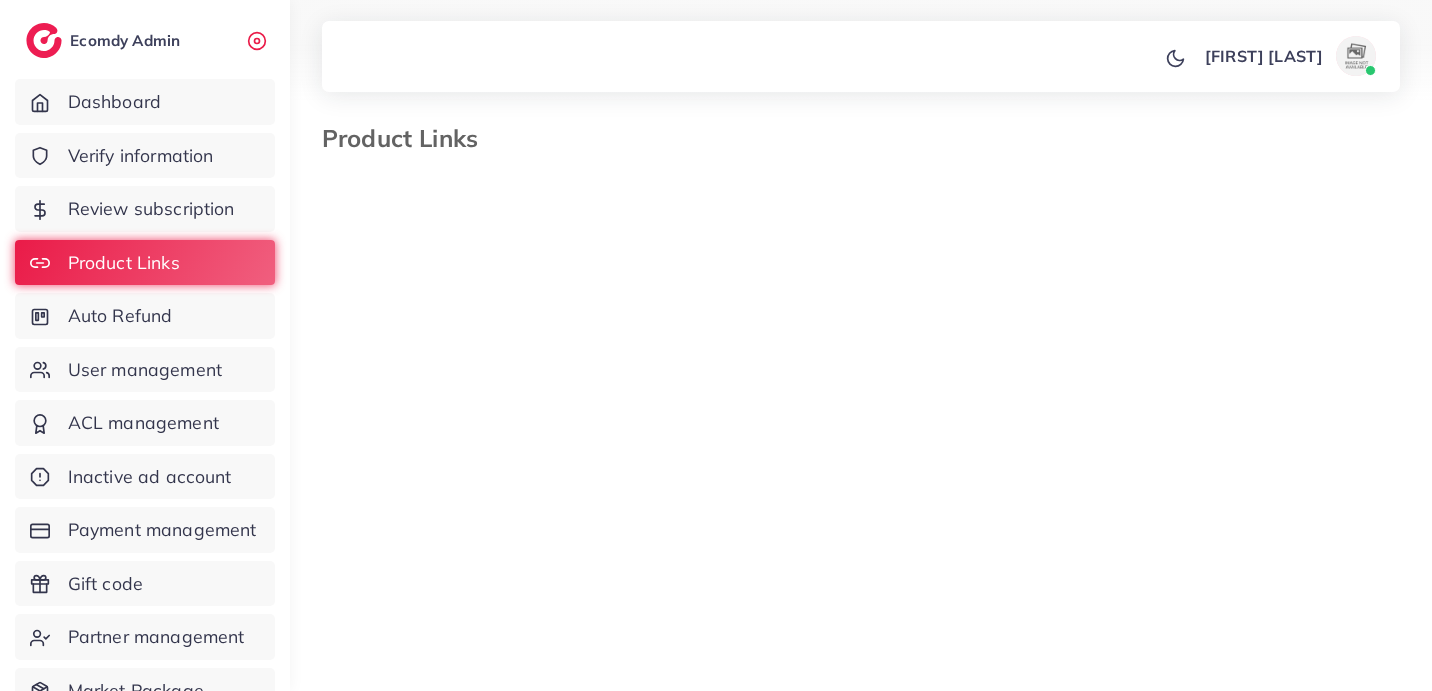 select on "*********" 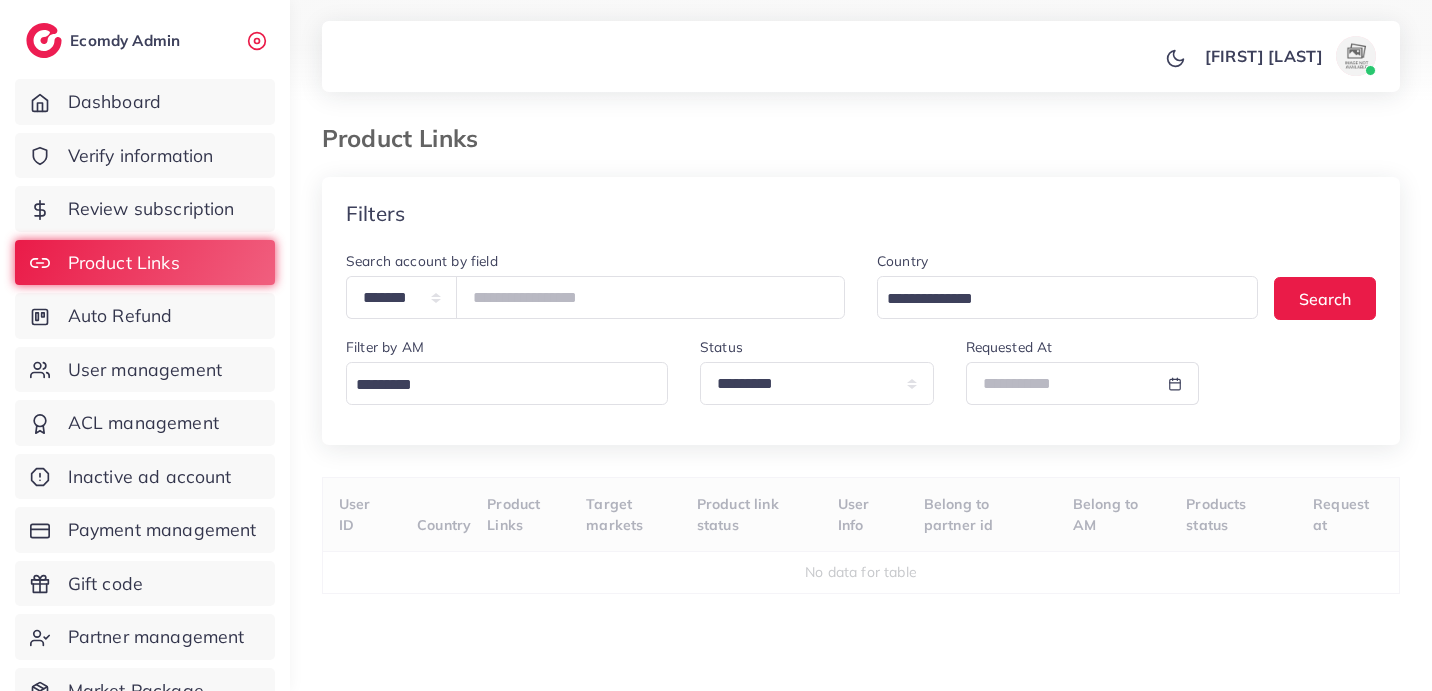click at bounding box center (502, 385) 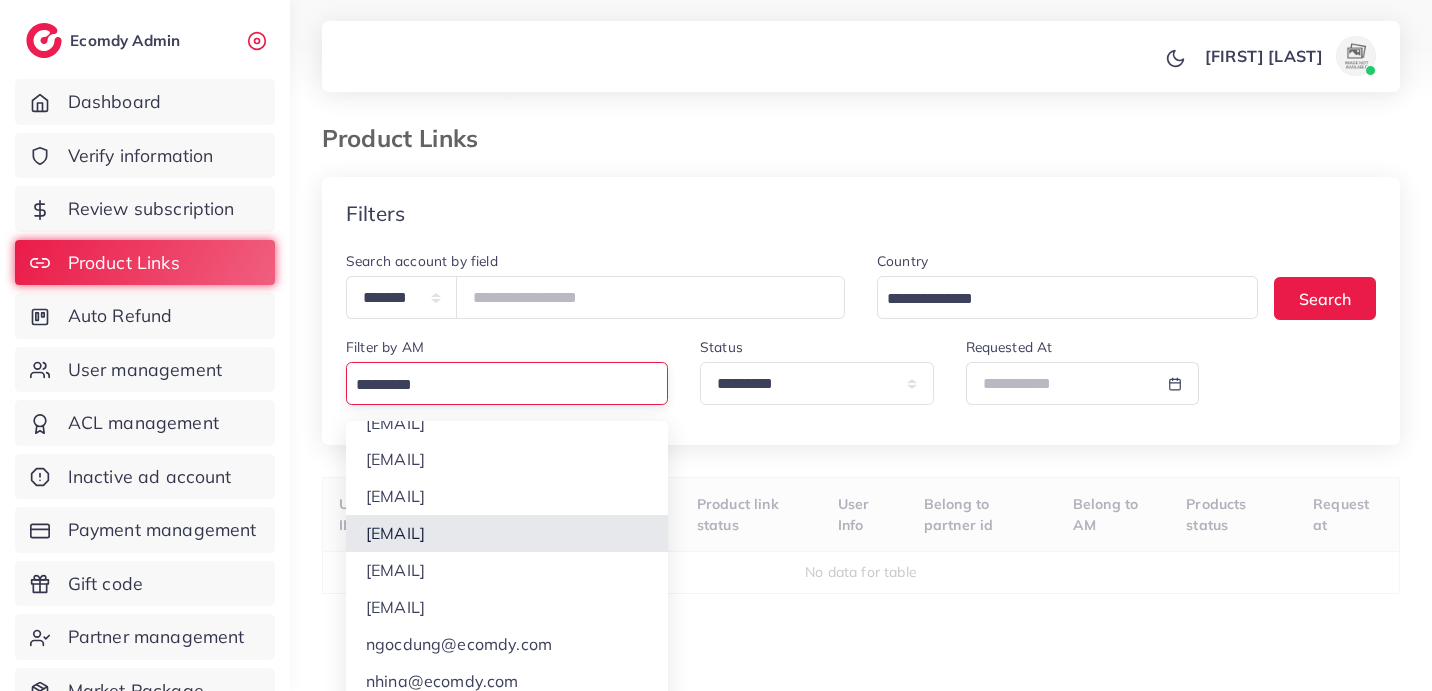 scroll, scrollTop: 427, scrollLeft: 0, axis: vertical 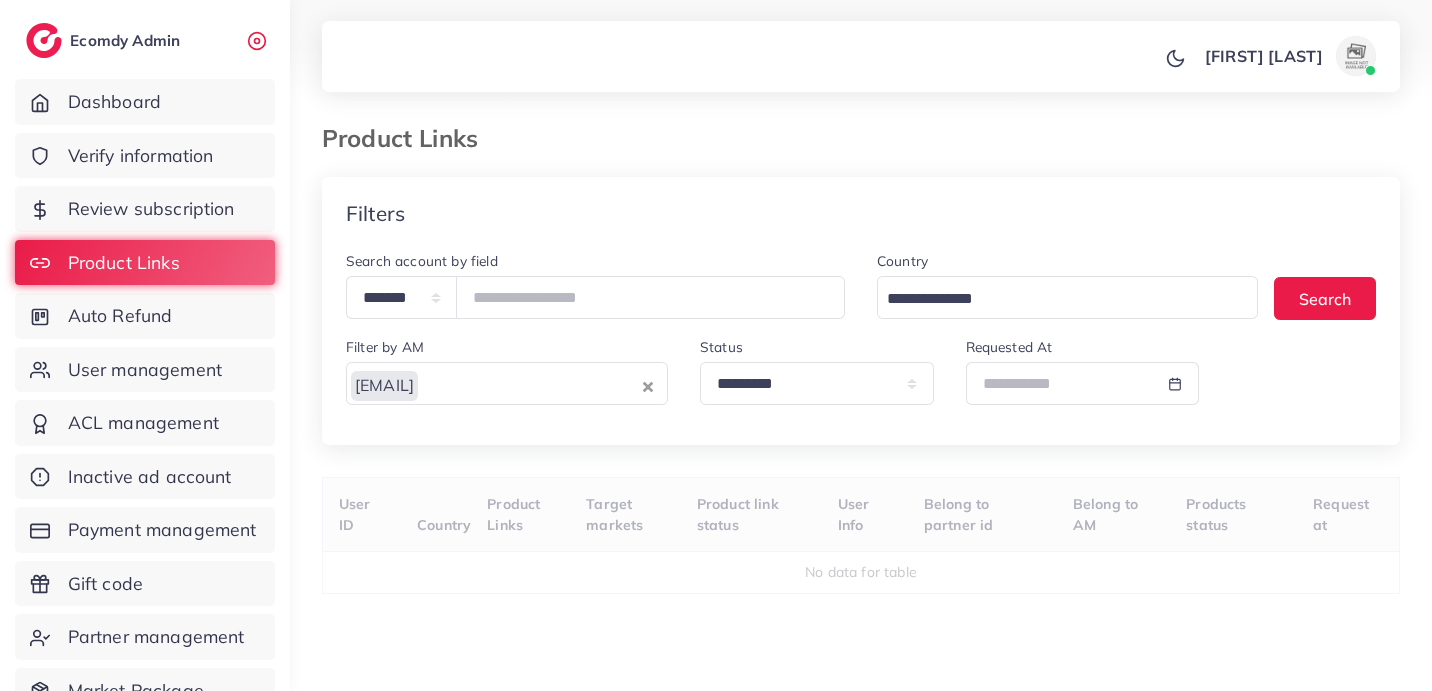 click on "**********" at bounding box center (861, 482) 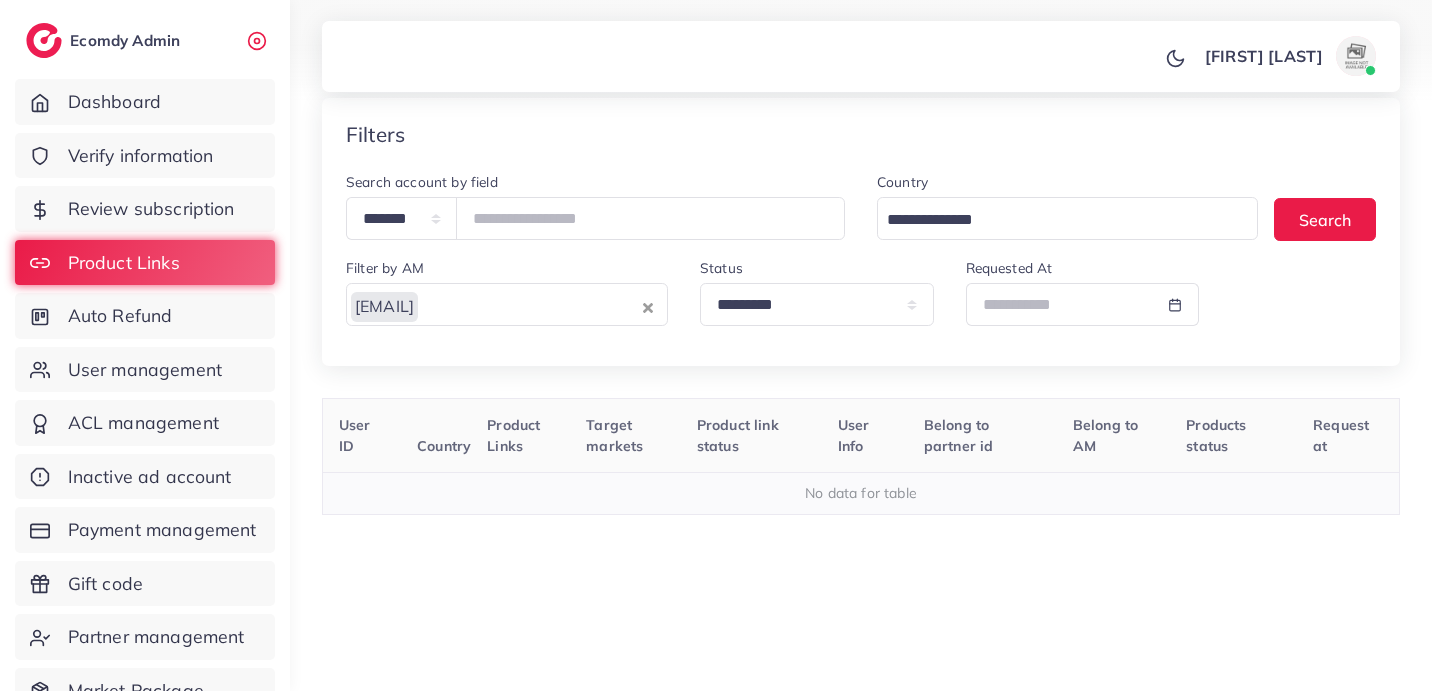 scroll, scrollTop: 183, scrollLeft: 0, axis: vertical 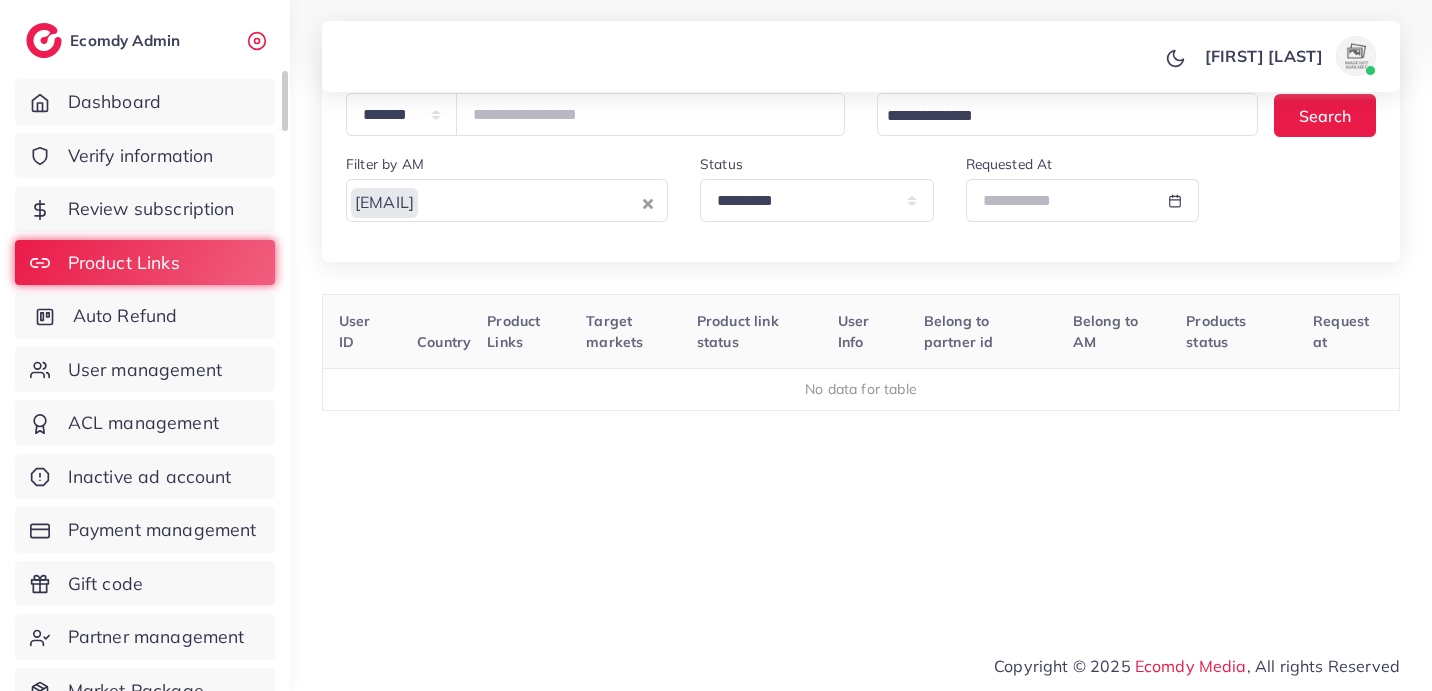 click on "Auto Refund" at bounding box center [145, 316] 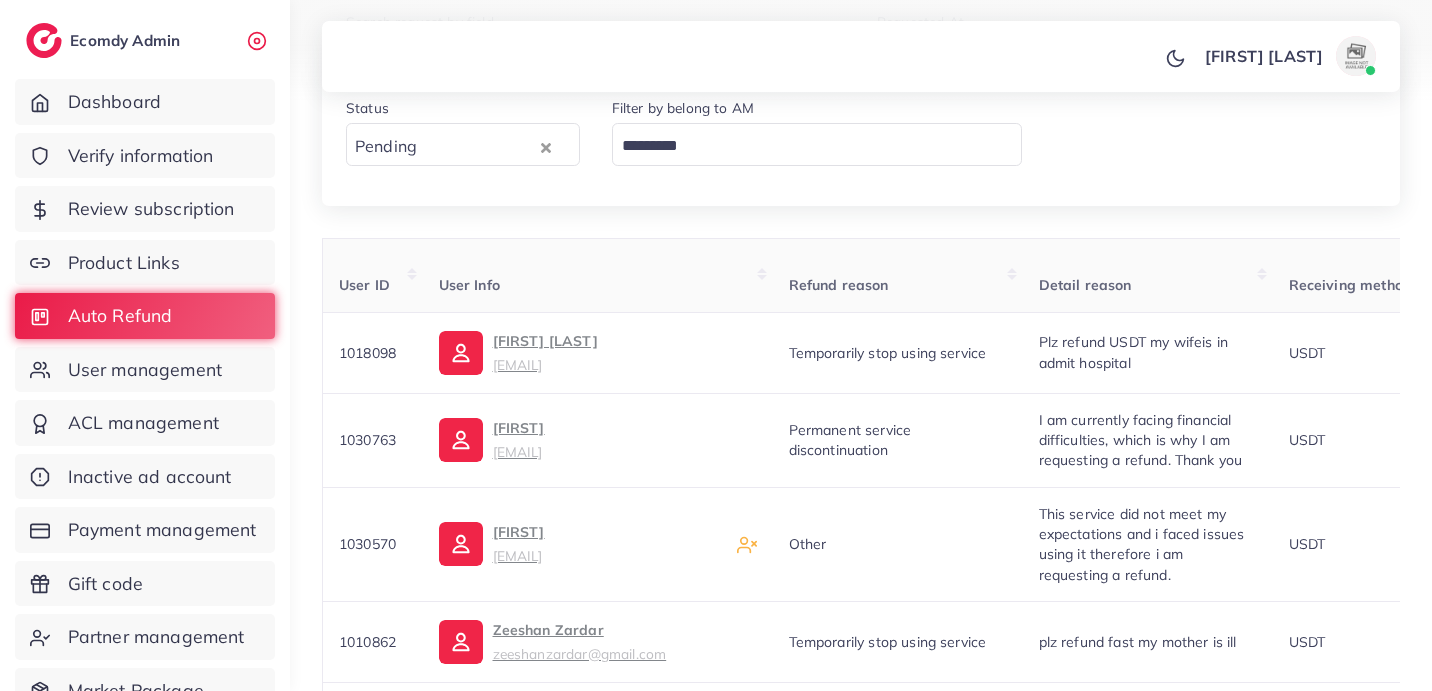 scroll, scrollTop: 243, scrollLeft: 0, axis: vertical 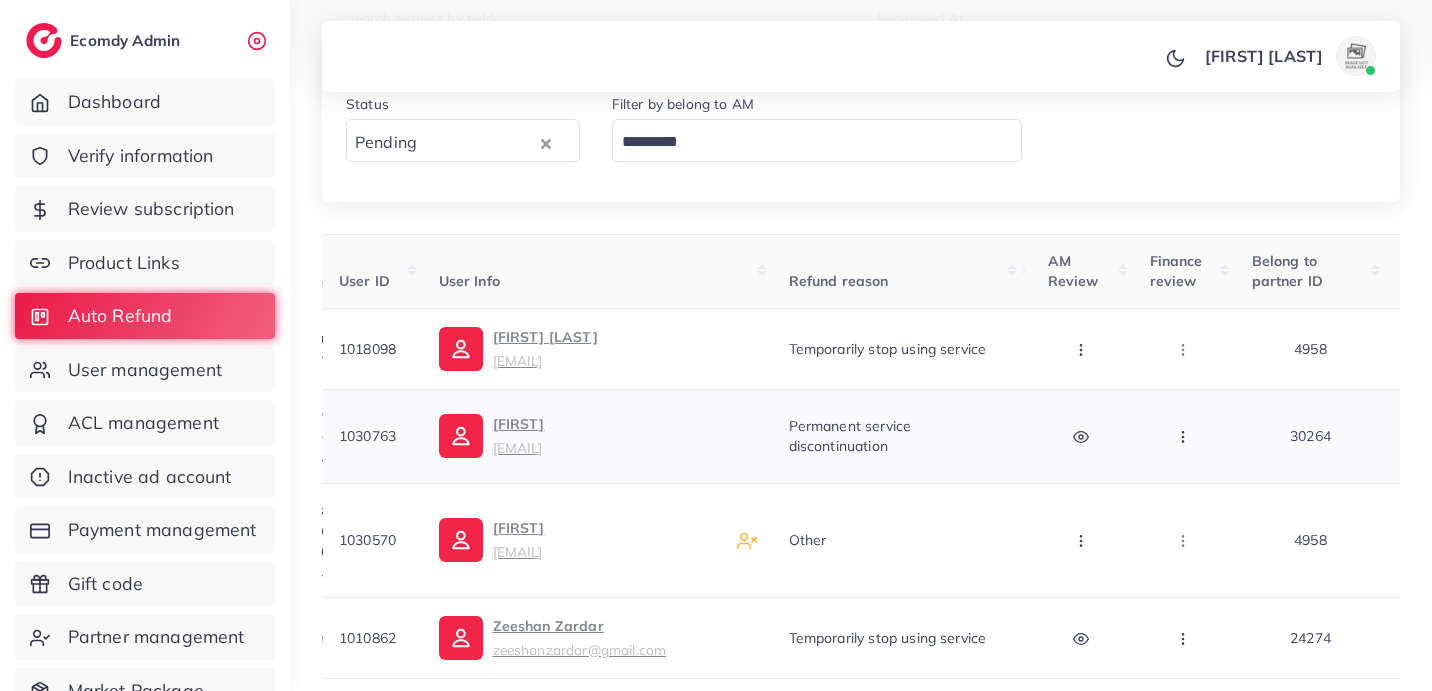 click 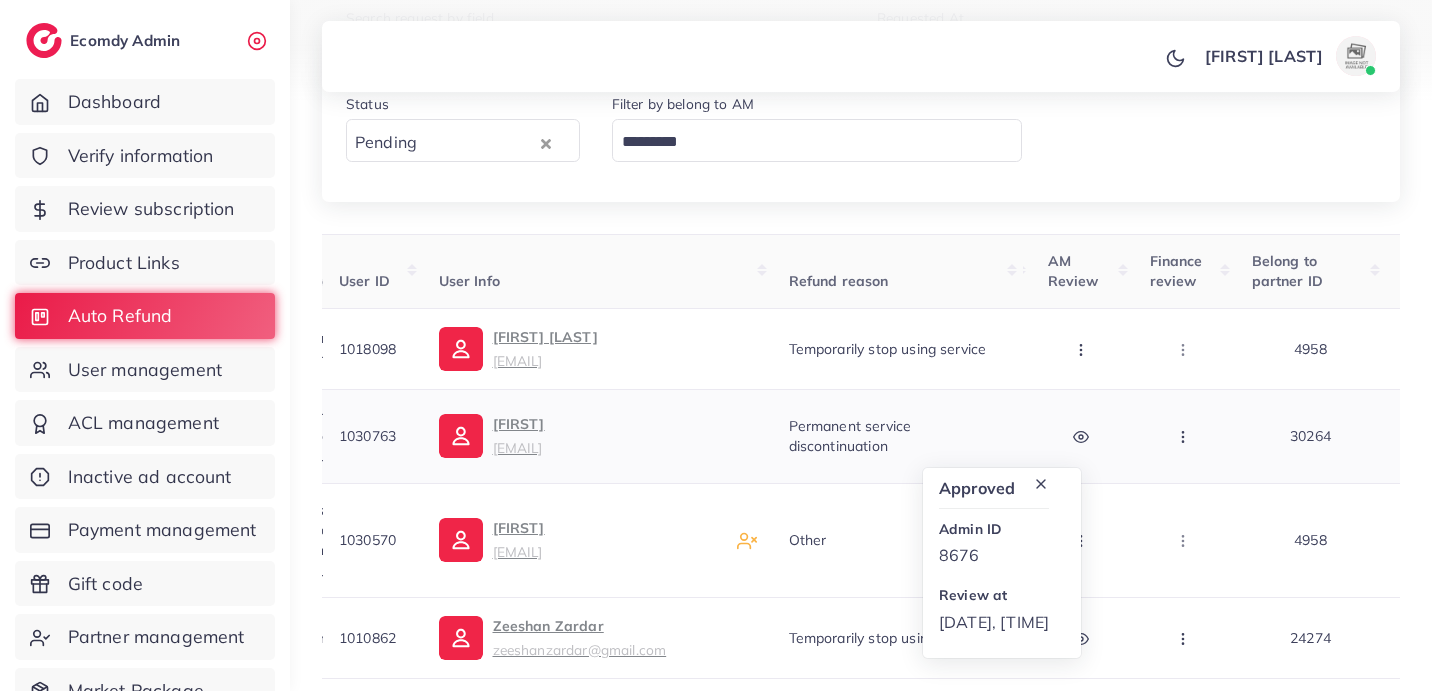 click at bounding box center (1083, 436) 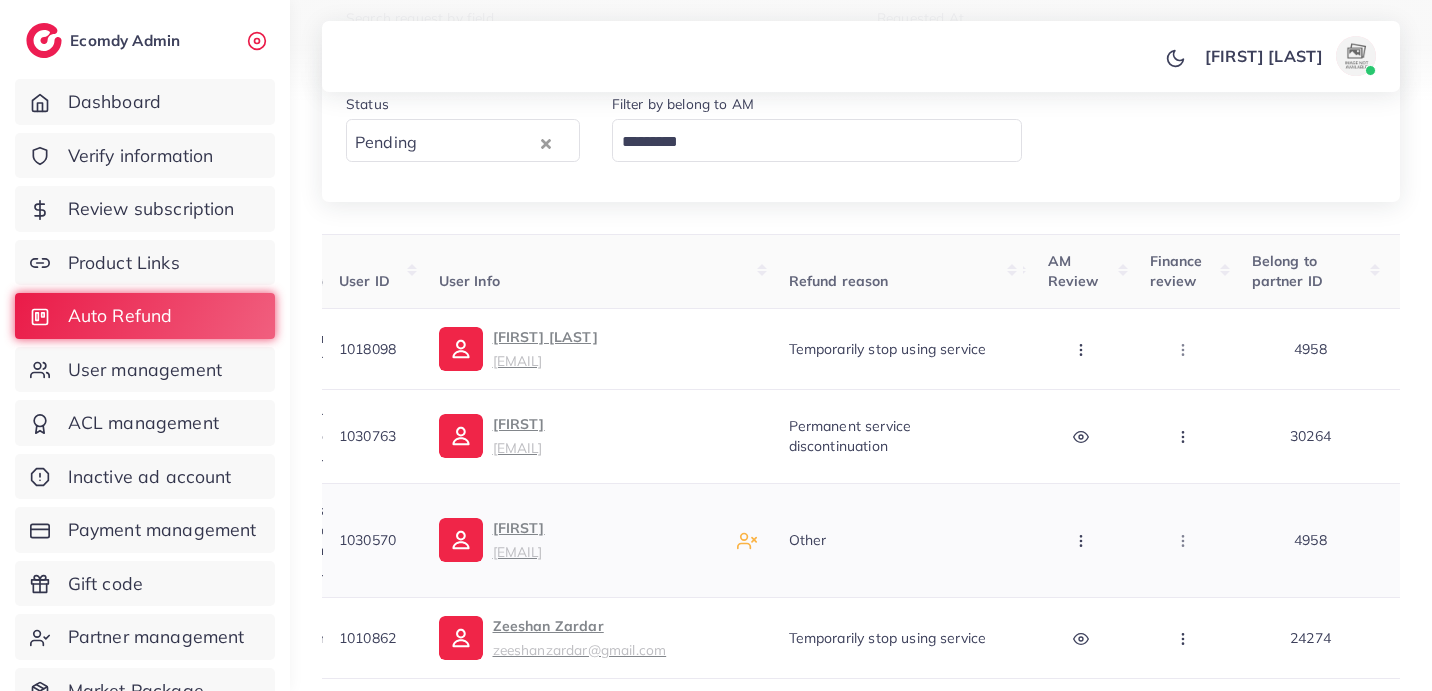 scroll, scrollTop: 482, scrollLeft: 0, axis: vertical 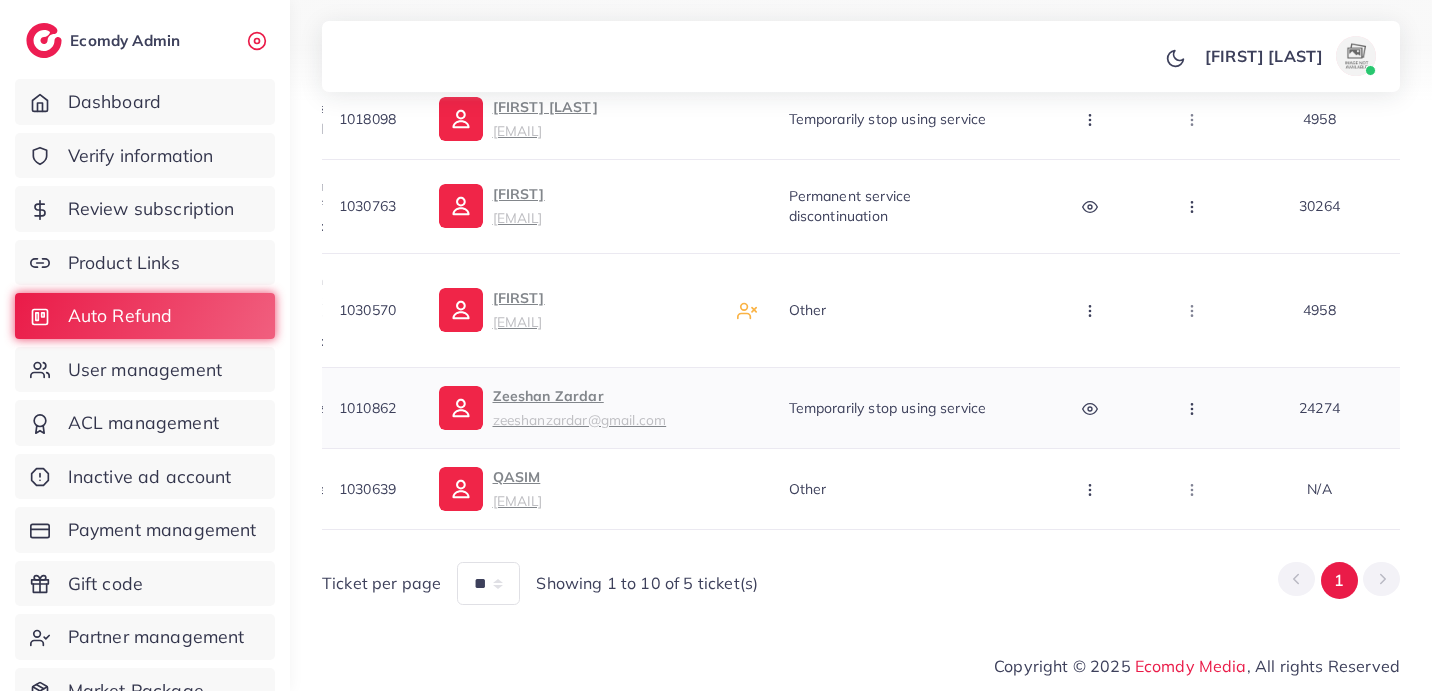 click 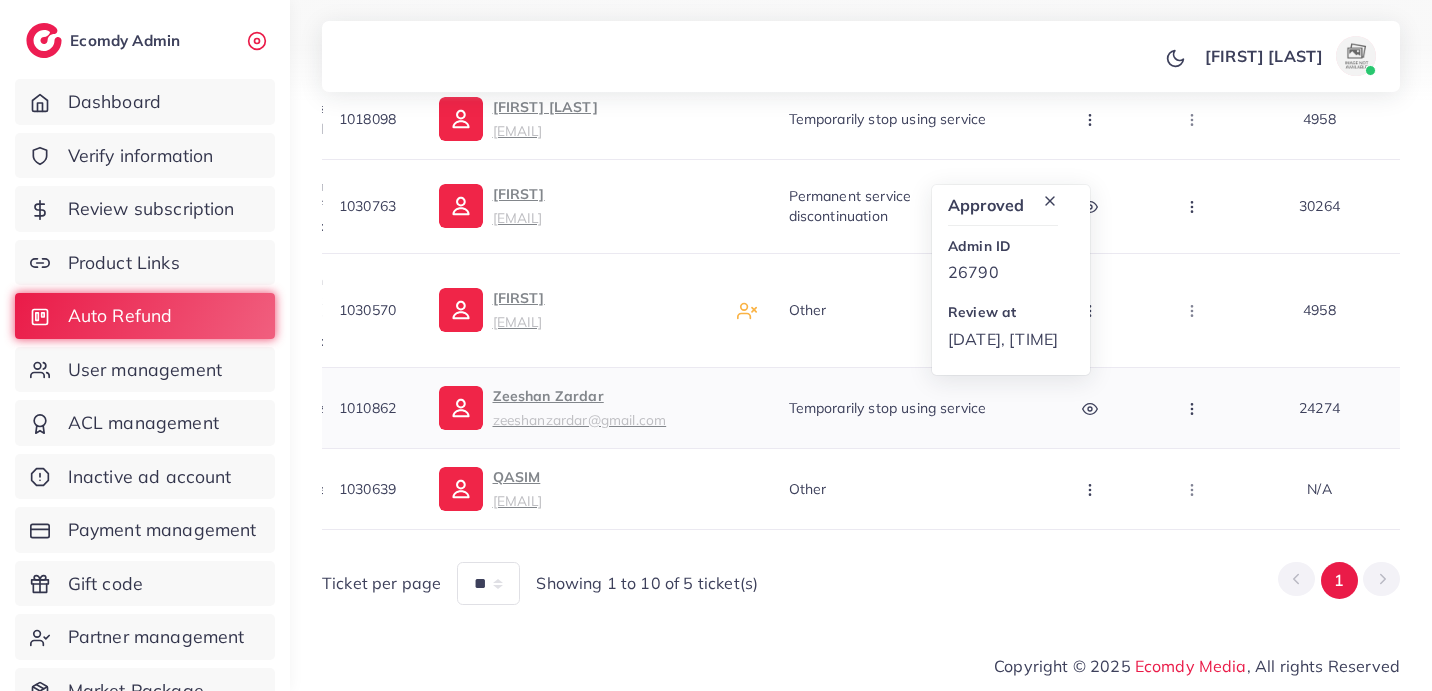 click 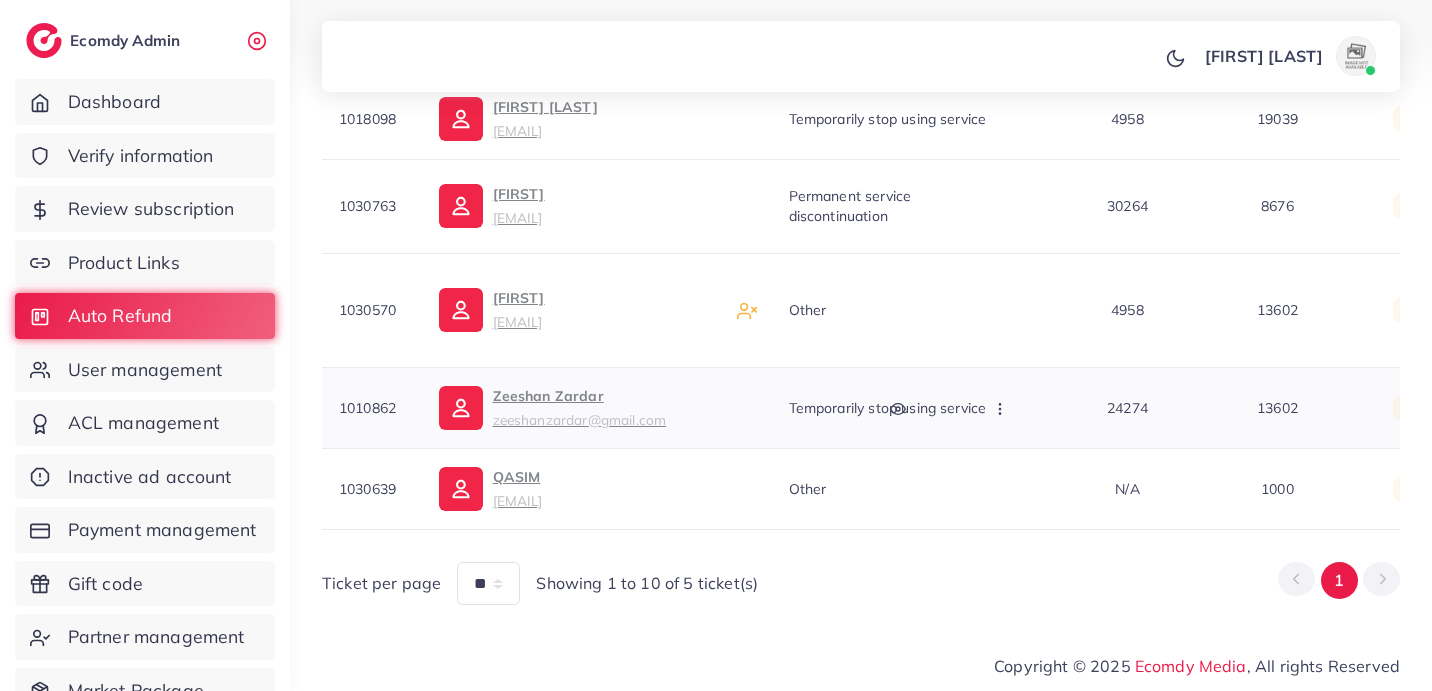 scroll, scrollTop: 0, scrollLeft: 928, axis: horizontal 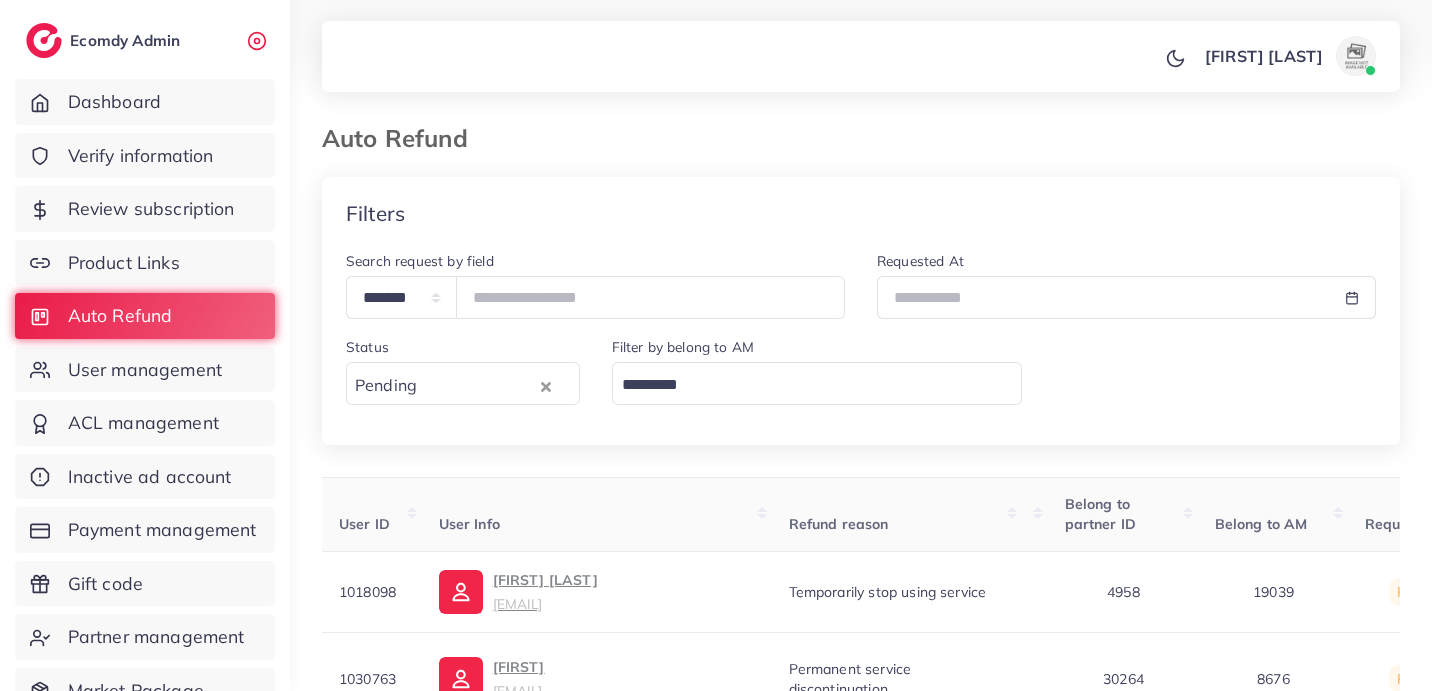 click at bounding box center [546, 385] 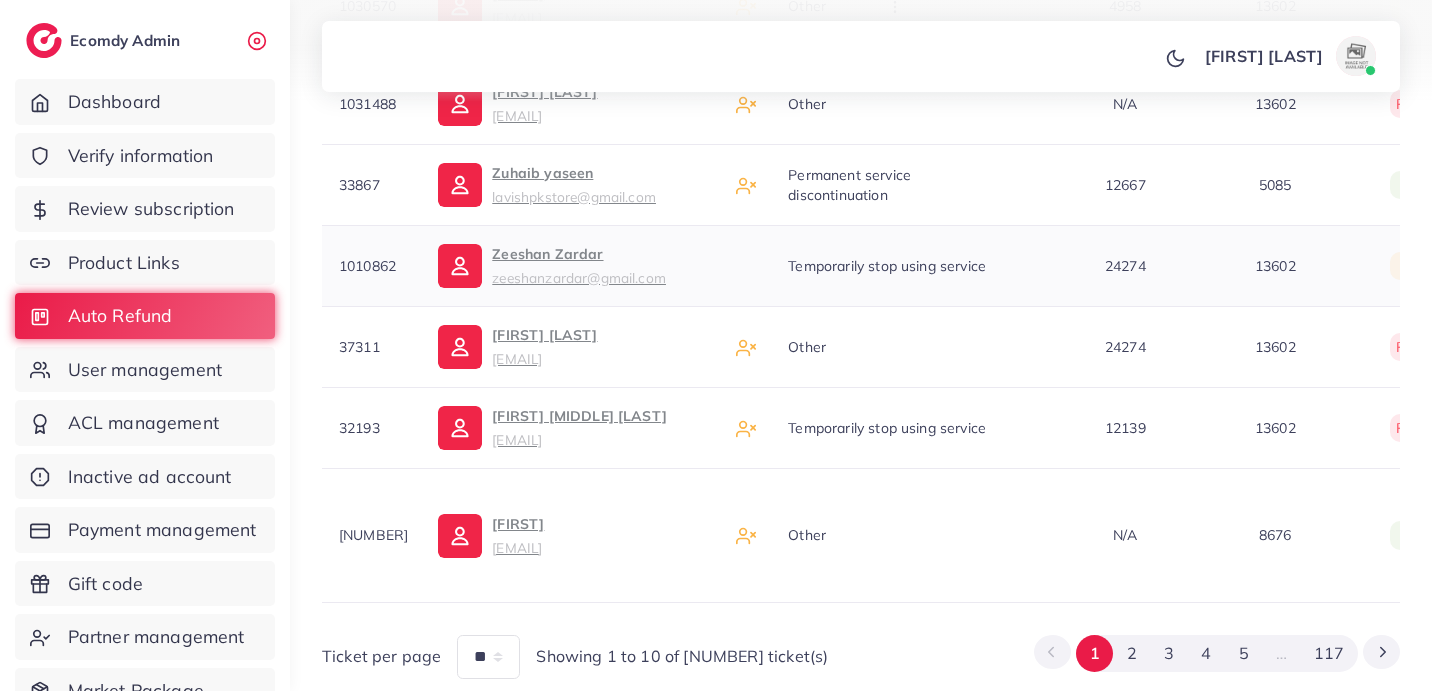 scroll, scrollTop: 860, scrollLeft: 0, axis: vertical 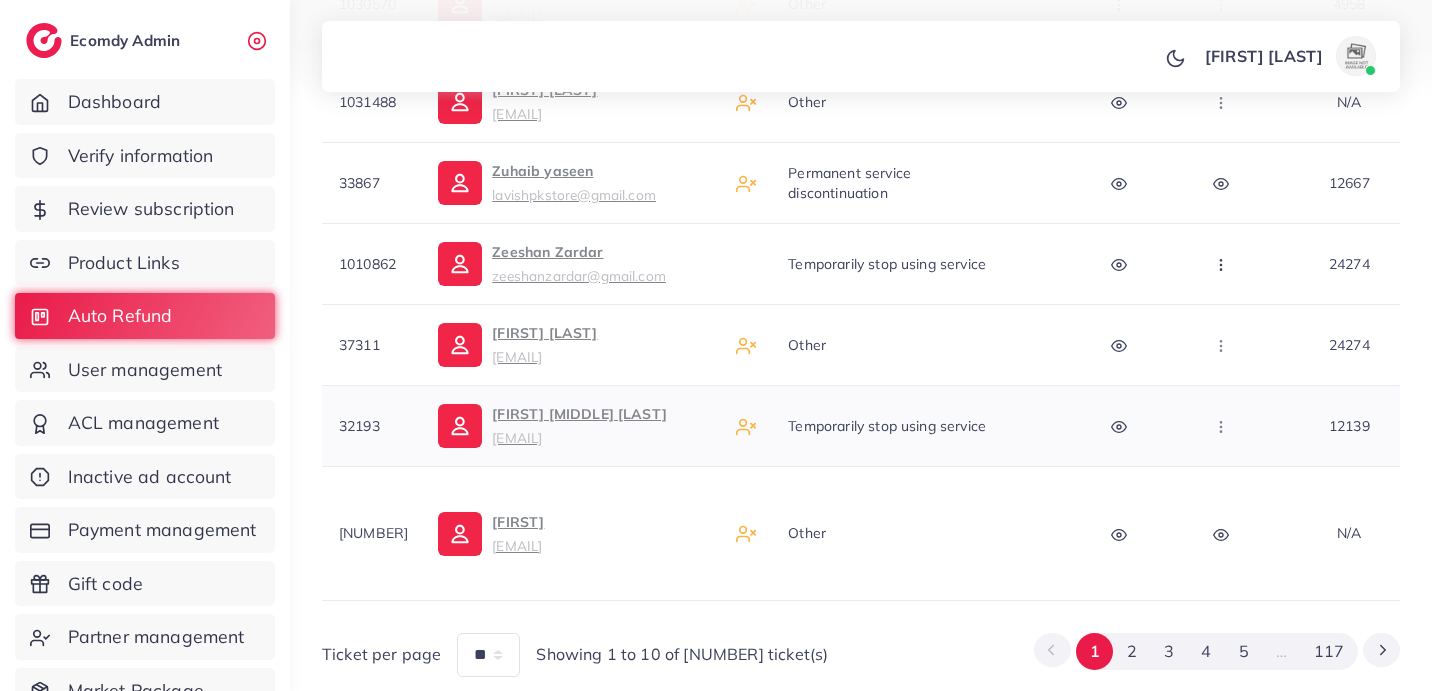 click 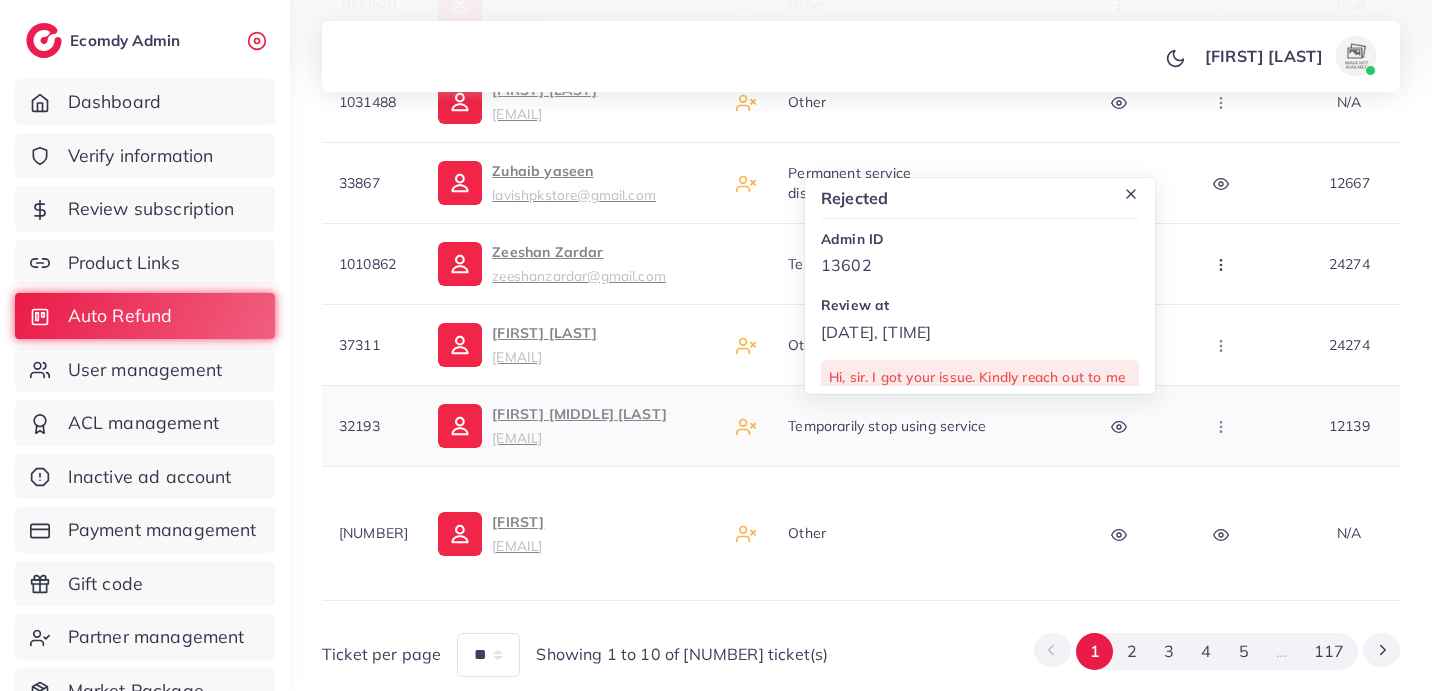 click 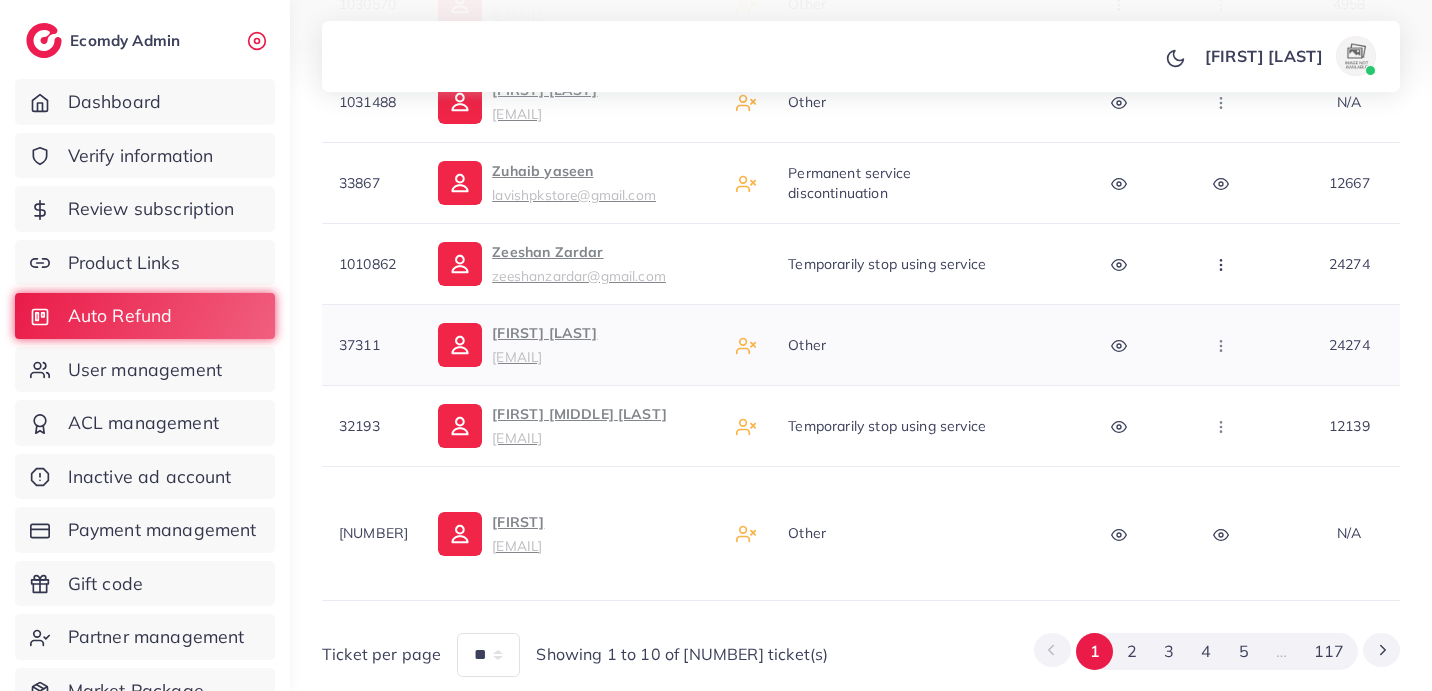click 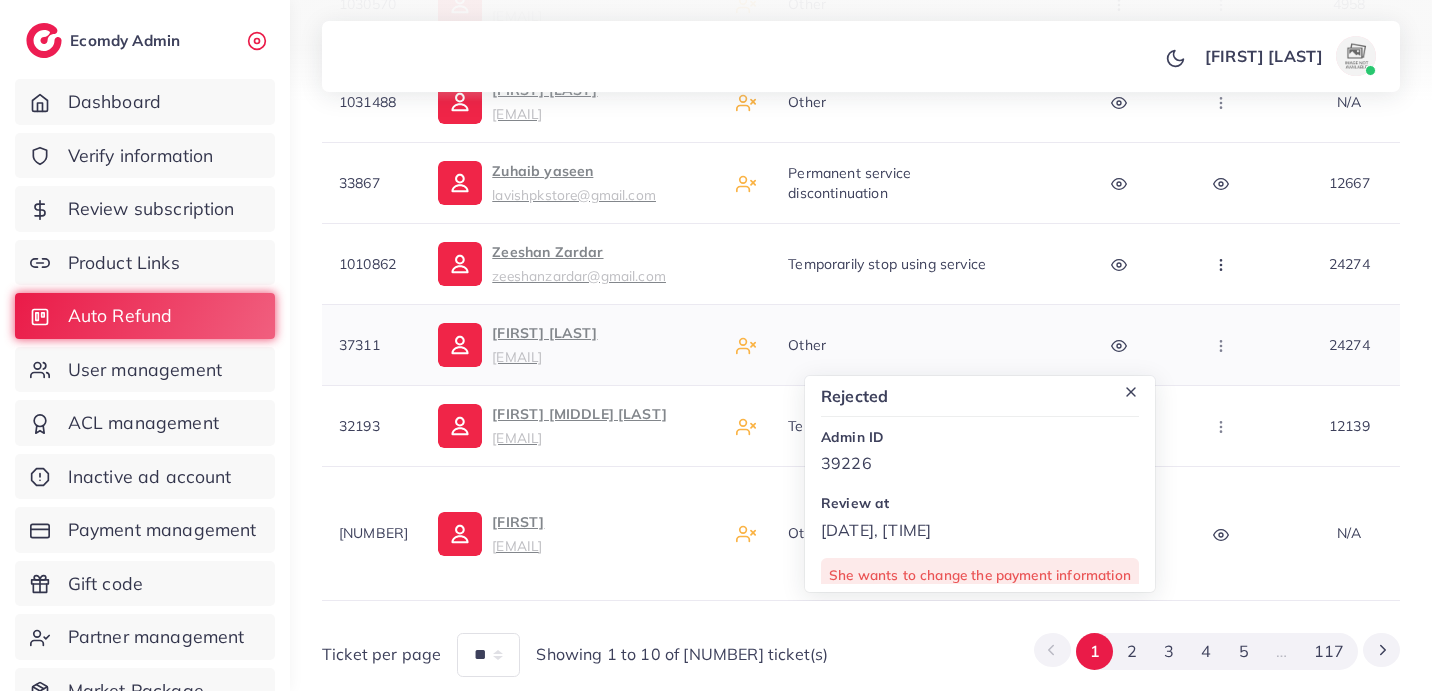 scroll, scrollTop: 32, scrollLeft: 0, axis: vertical 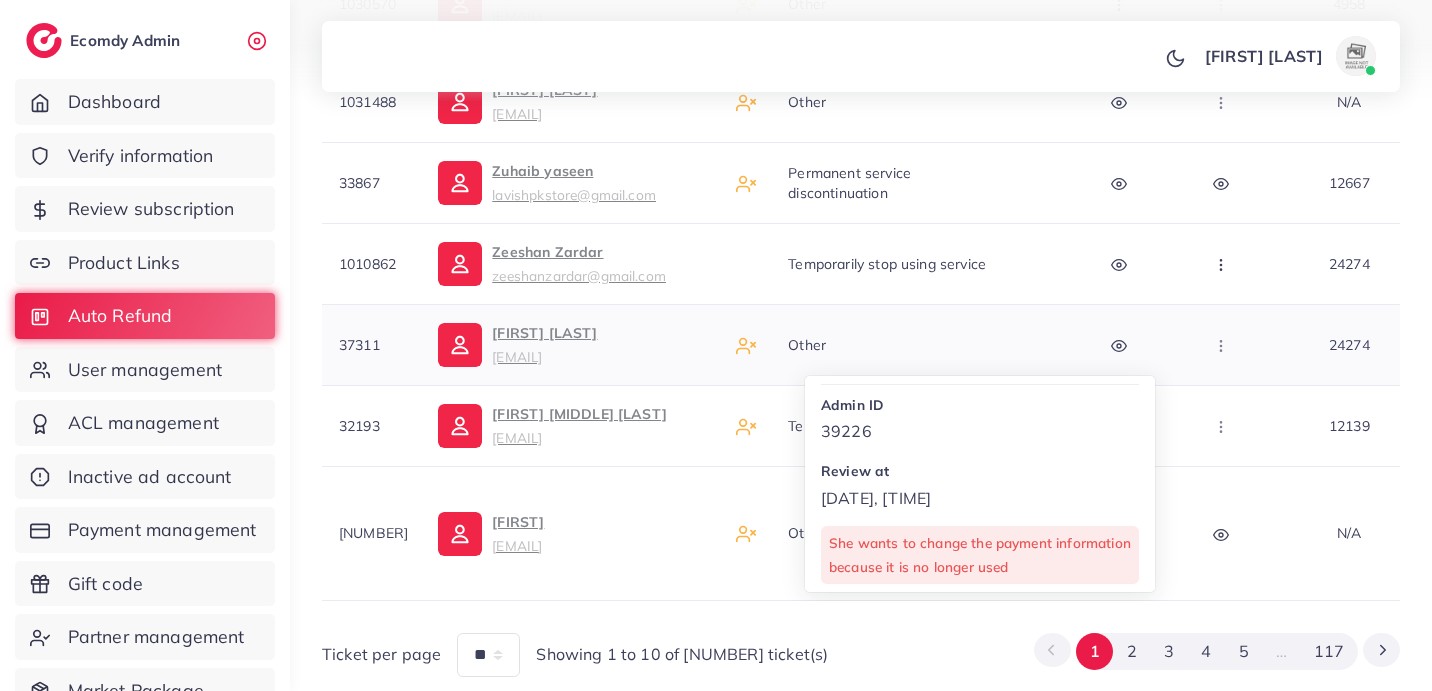 click 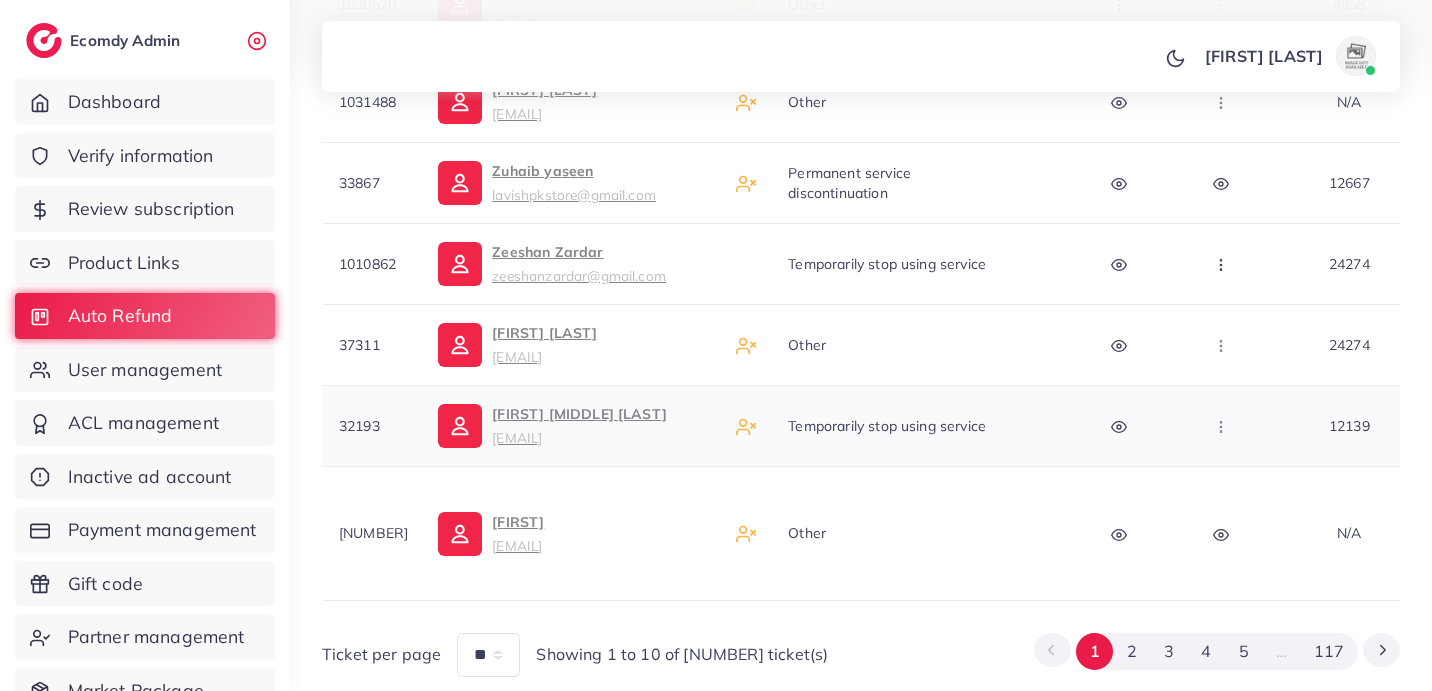 click at bounding box center (1121, 425) 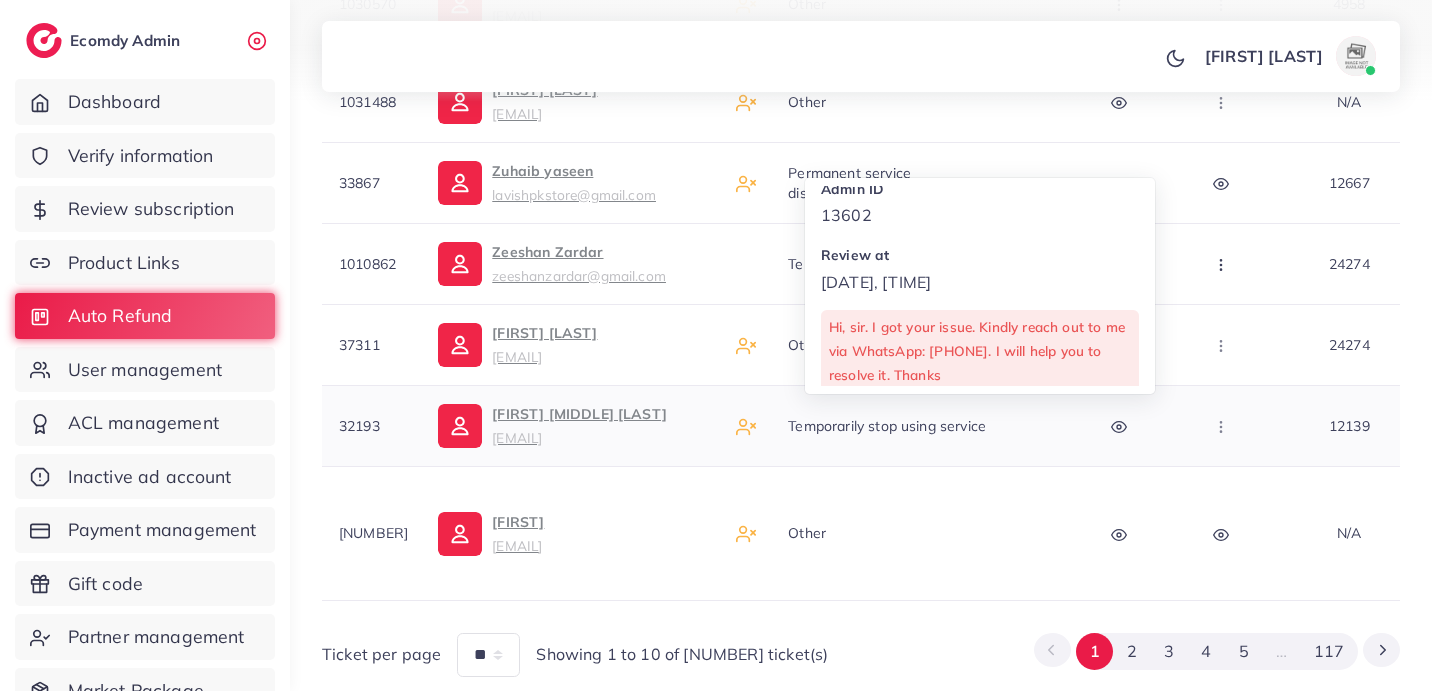 scroll, scrollTop: 56, scrollLeft: 0, axis: vertical 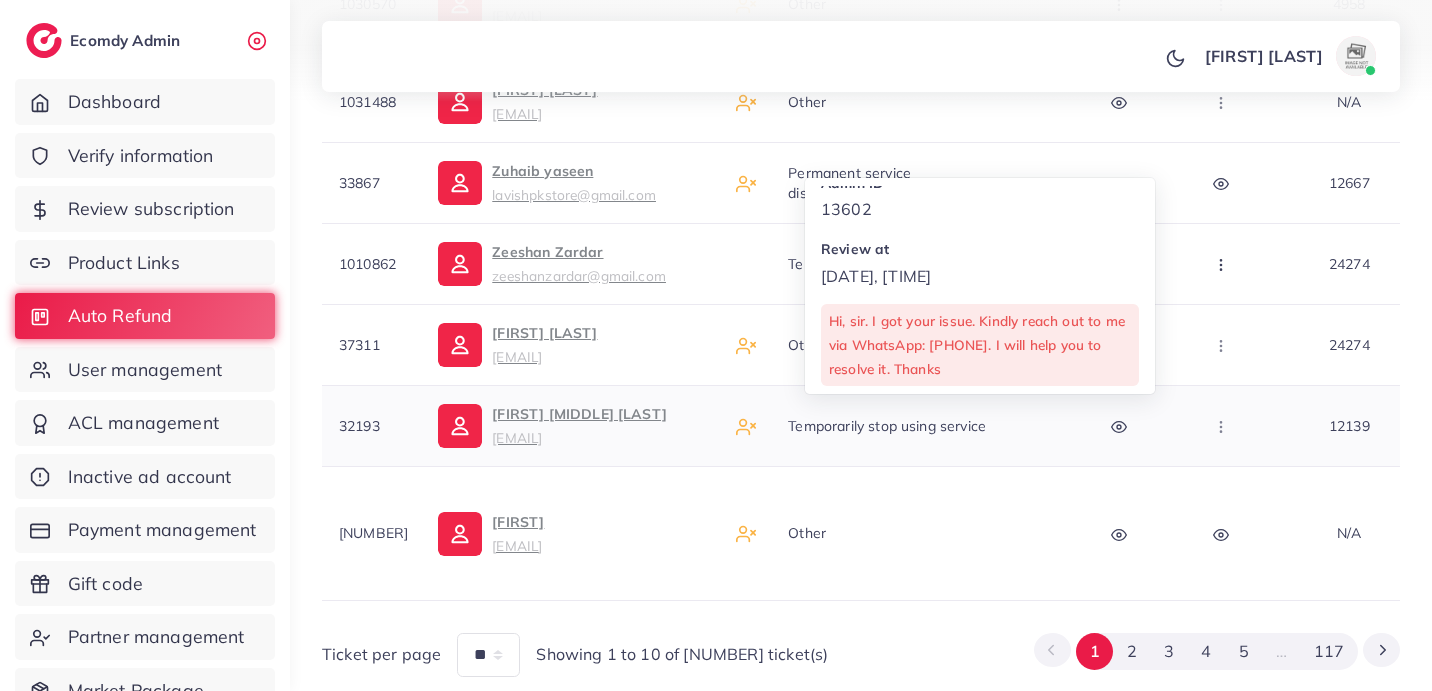 click 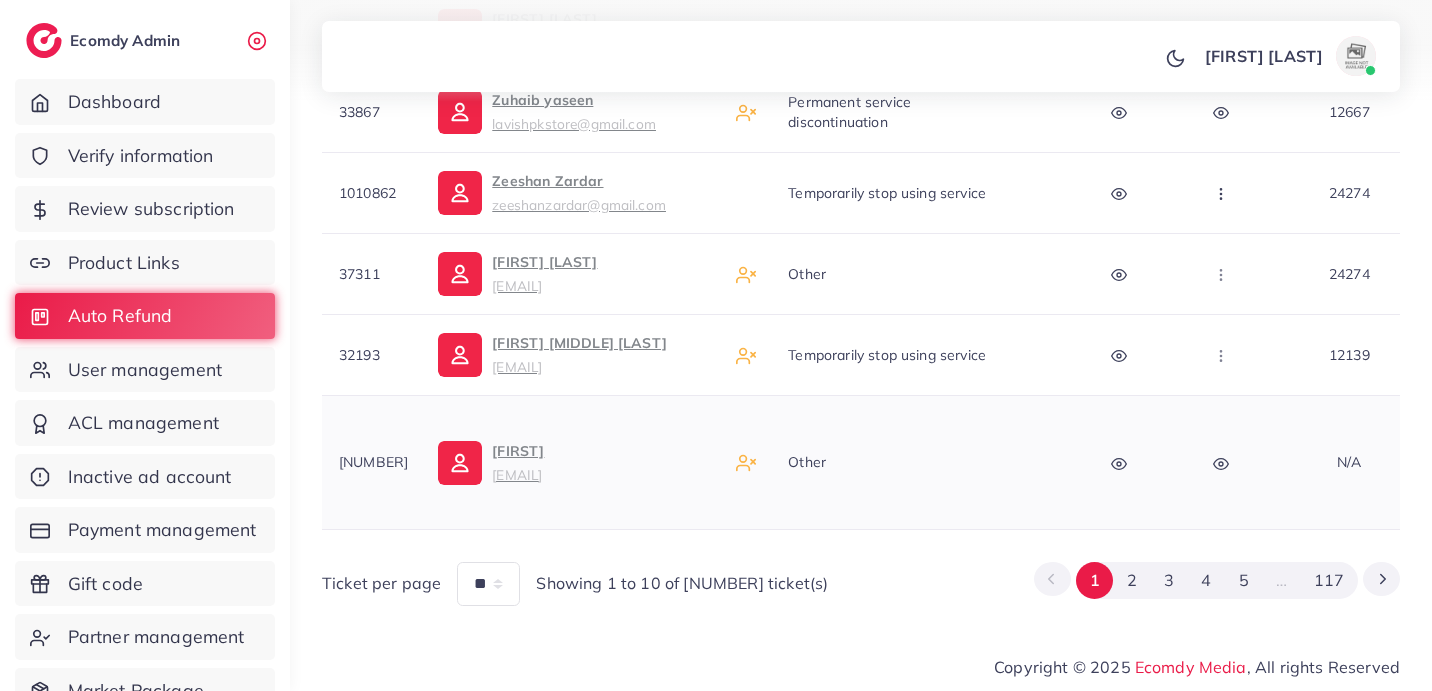 scroll, scrollTop: 940, scrollLeft: 0, axis: vertical 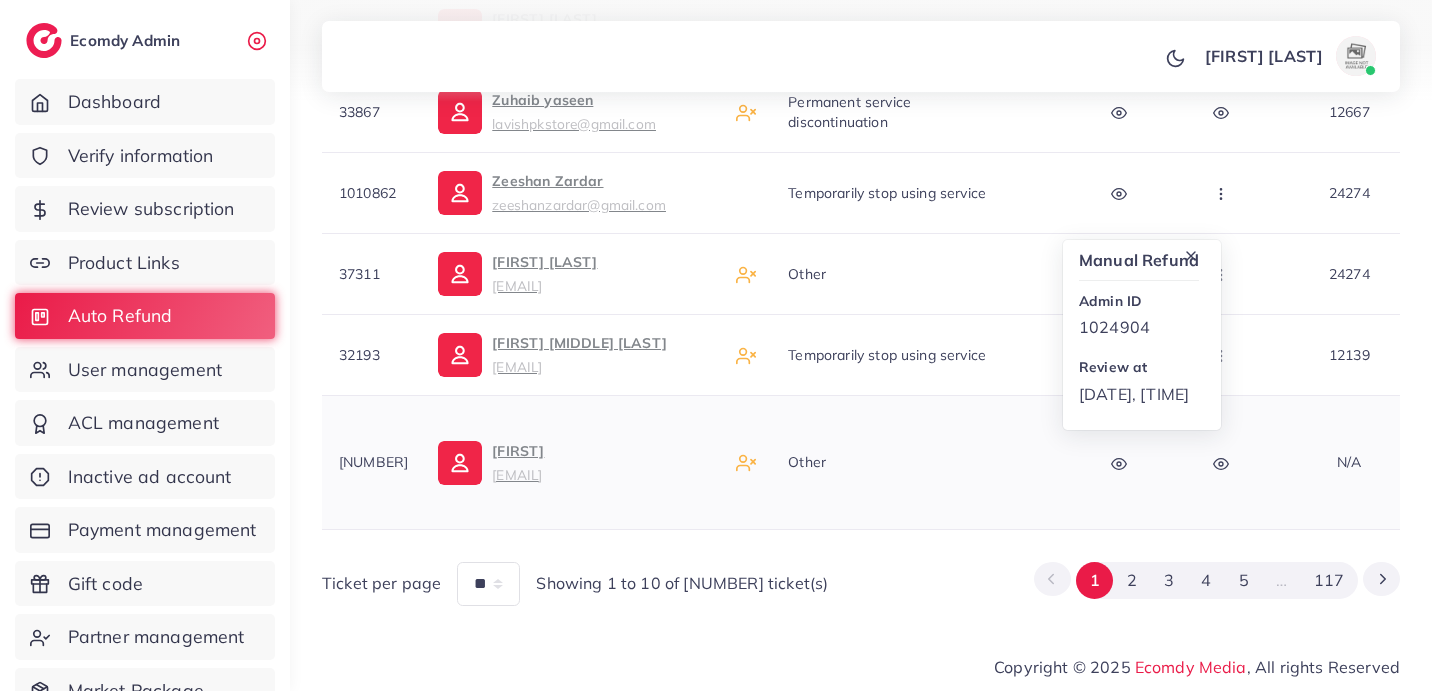 click 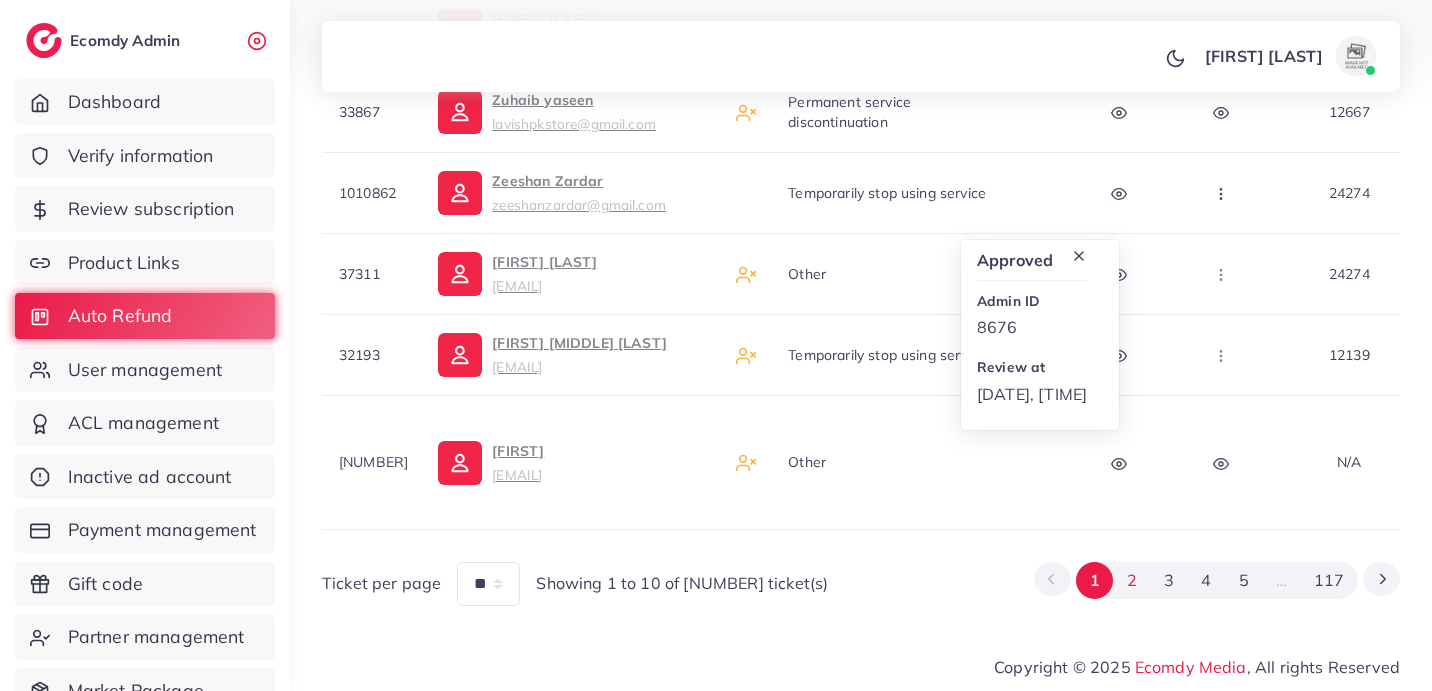click on "2" at bounding box center (1131, 580) 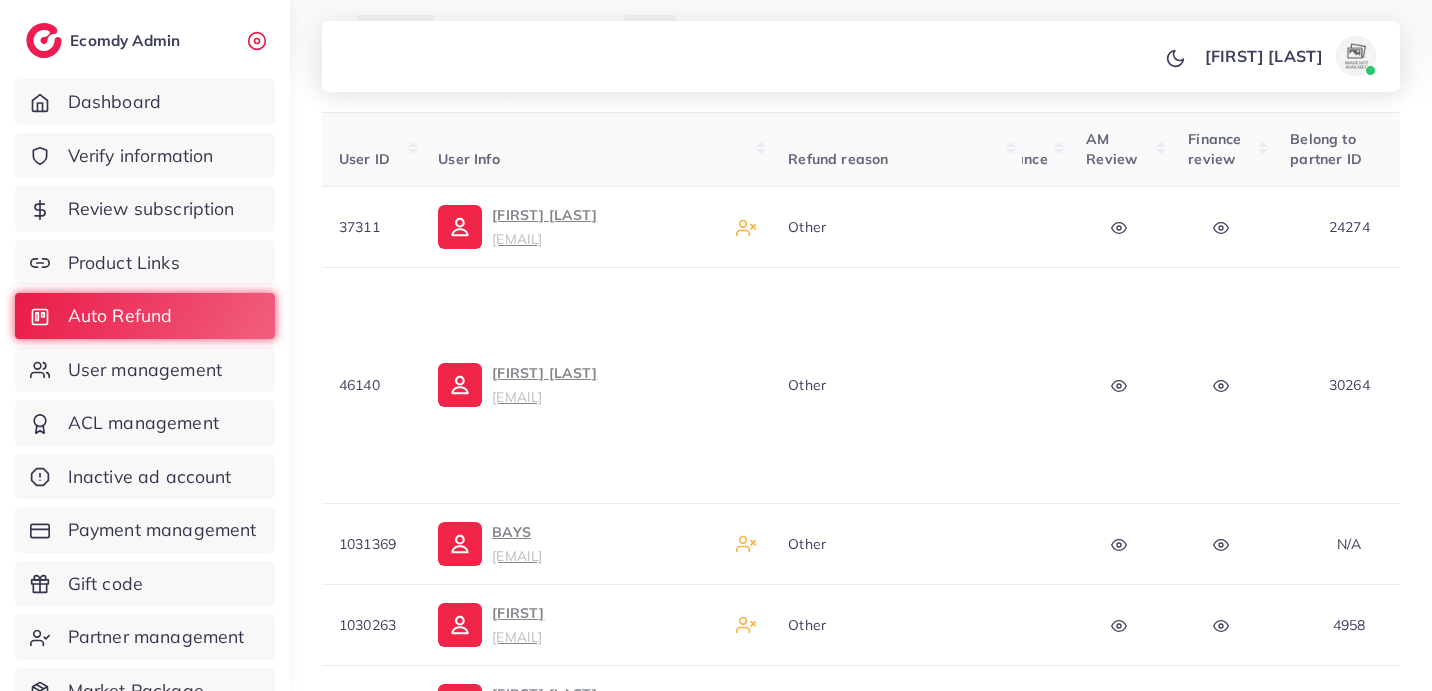 scroll, scrollTop: 370, scrollLeft: 0, axis: vertical 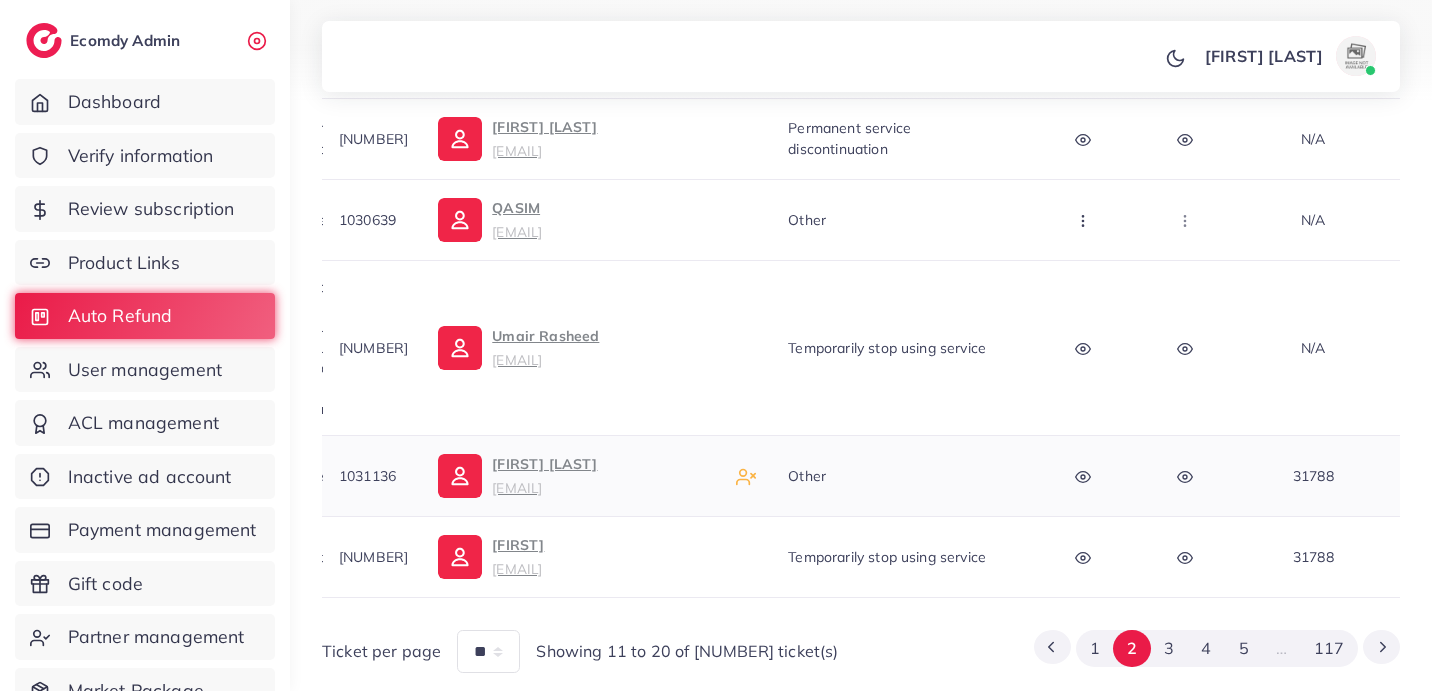 click 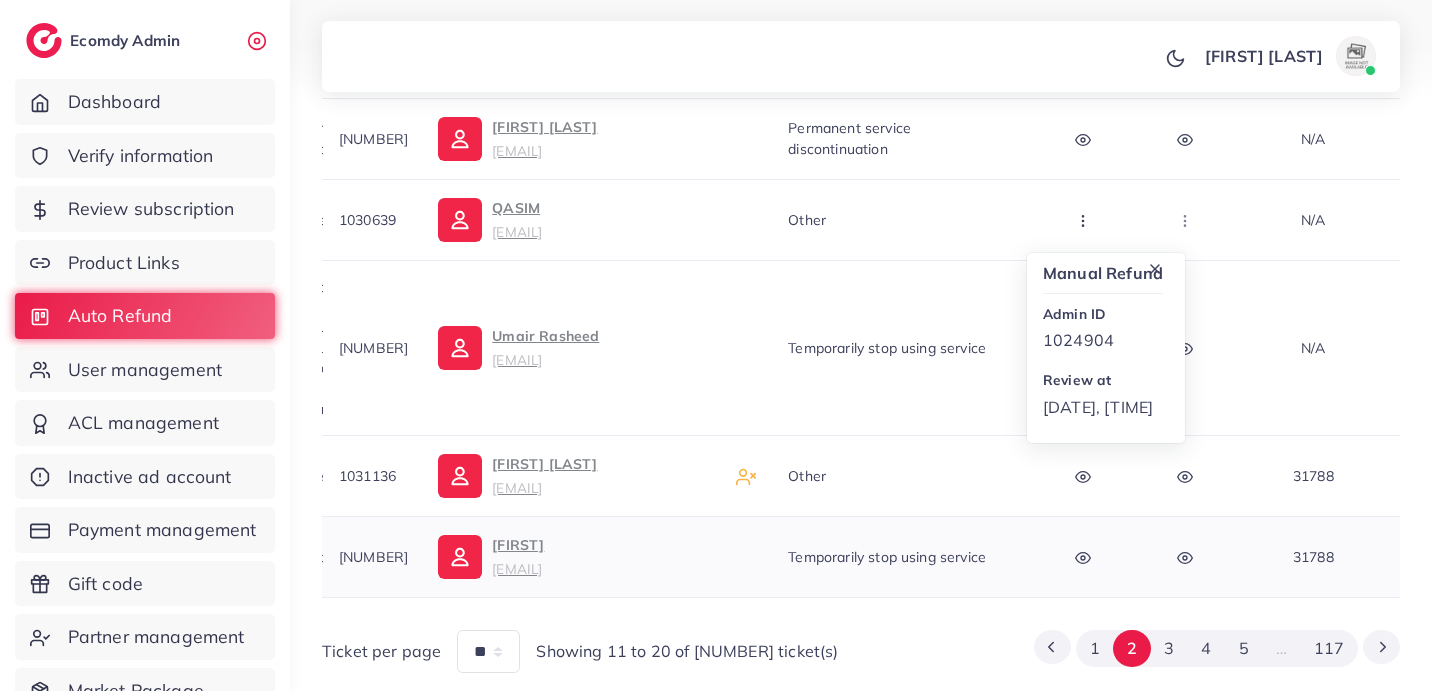 click 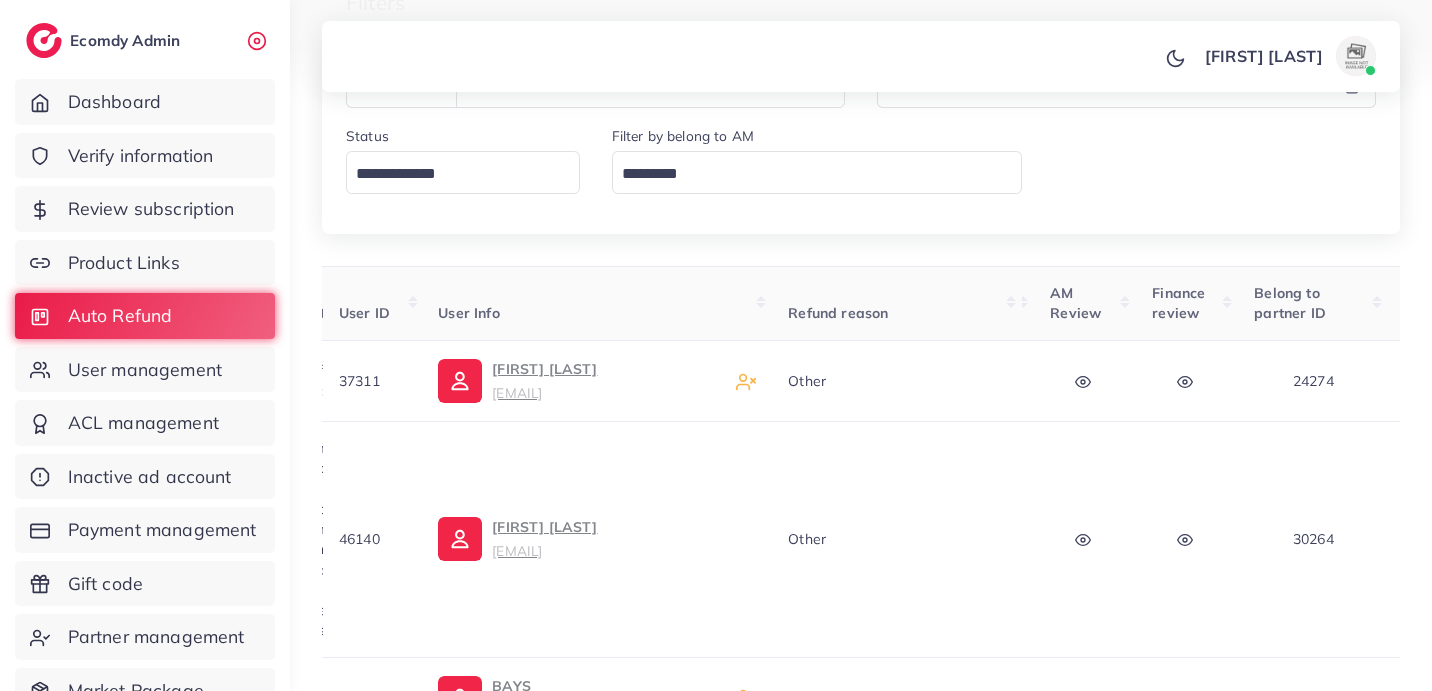 scroll, scrollTop: 0, scrollLeft: 0, axis: both 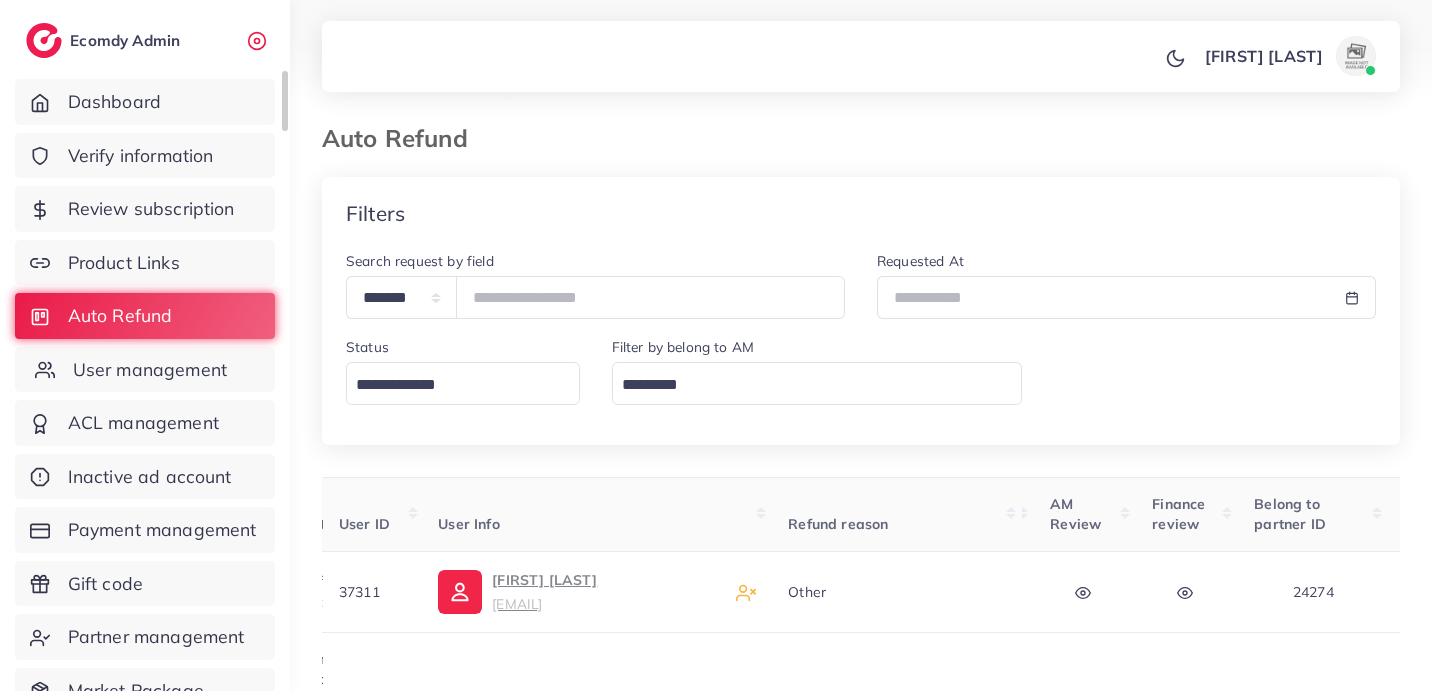 click on "User management" at bounding box center [150, 370] 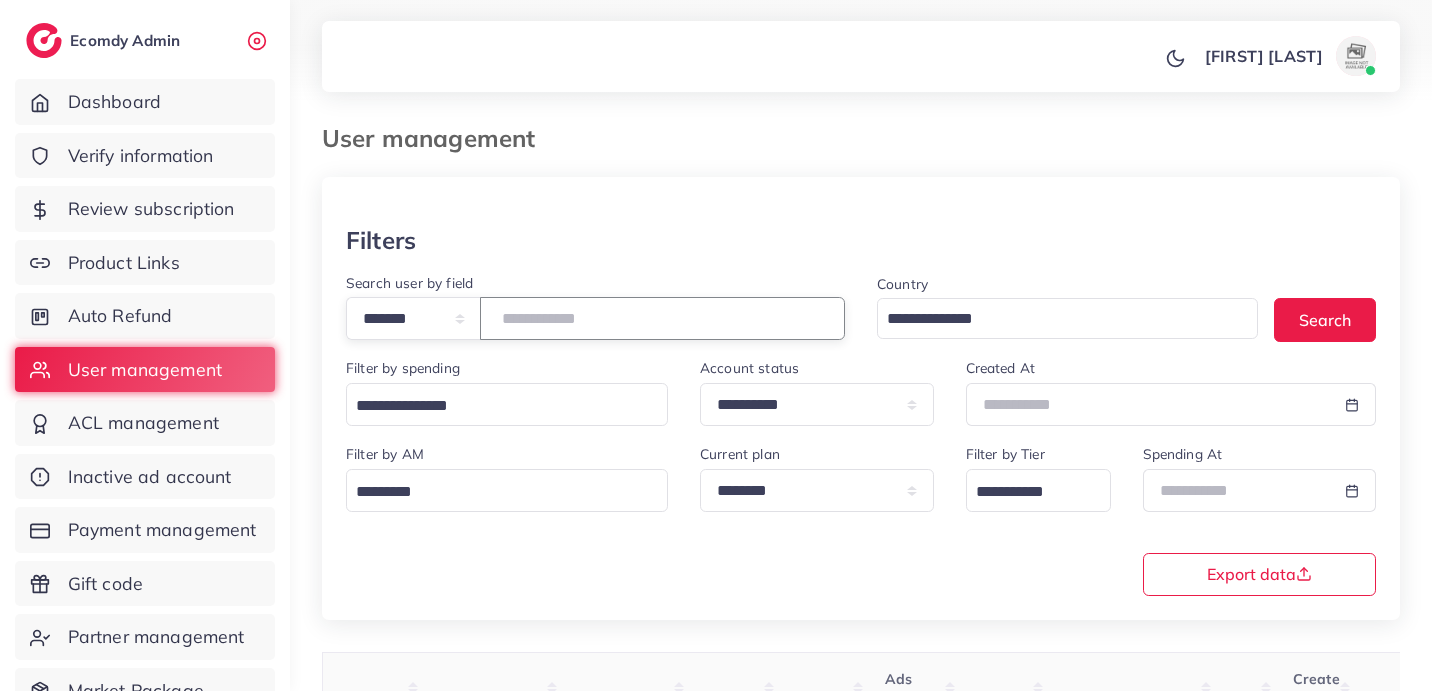 click at bounding box center [662, 318] 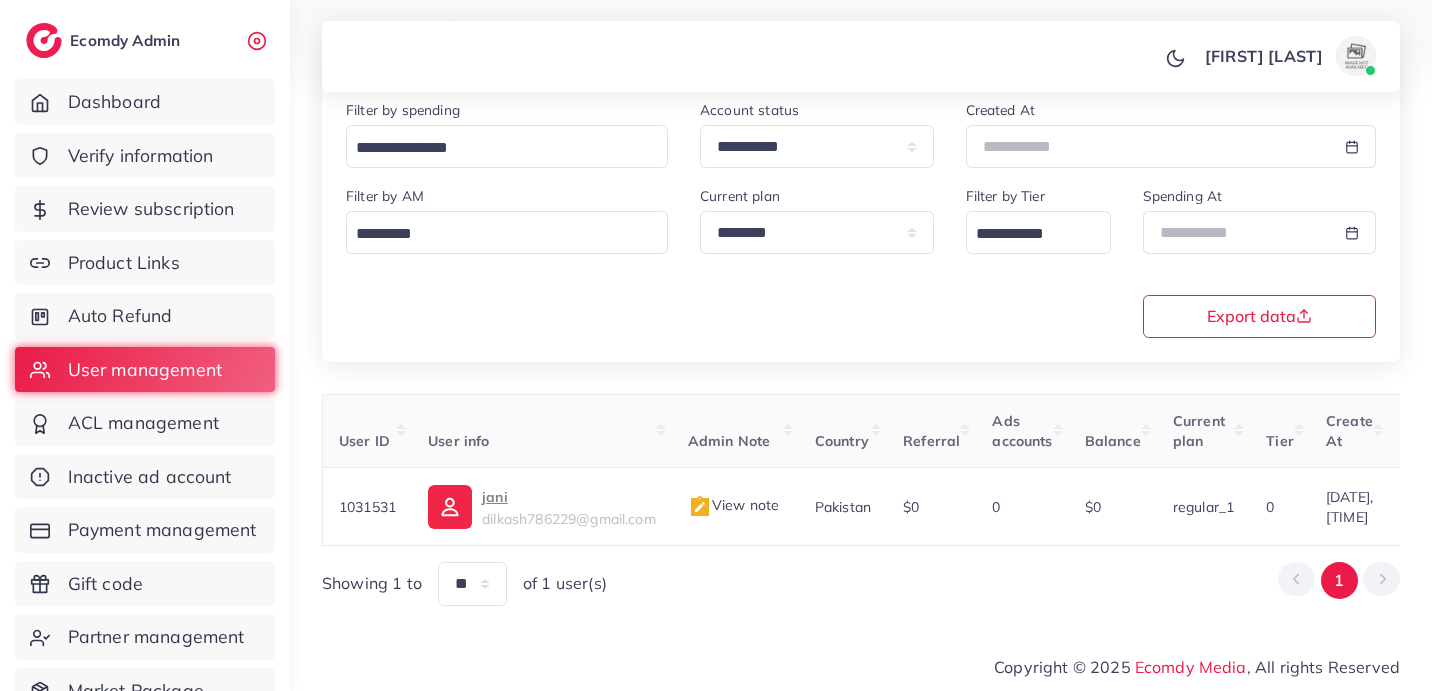 scroll, scrollTop: 268, scrollLeft: 0, axis: vertical 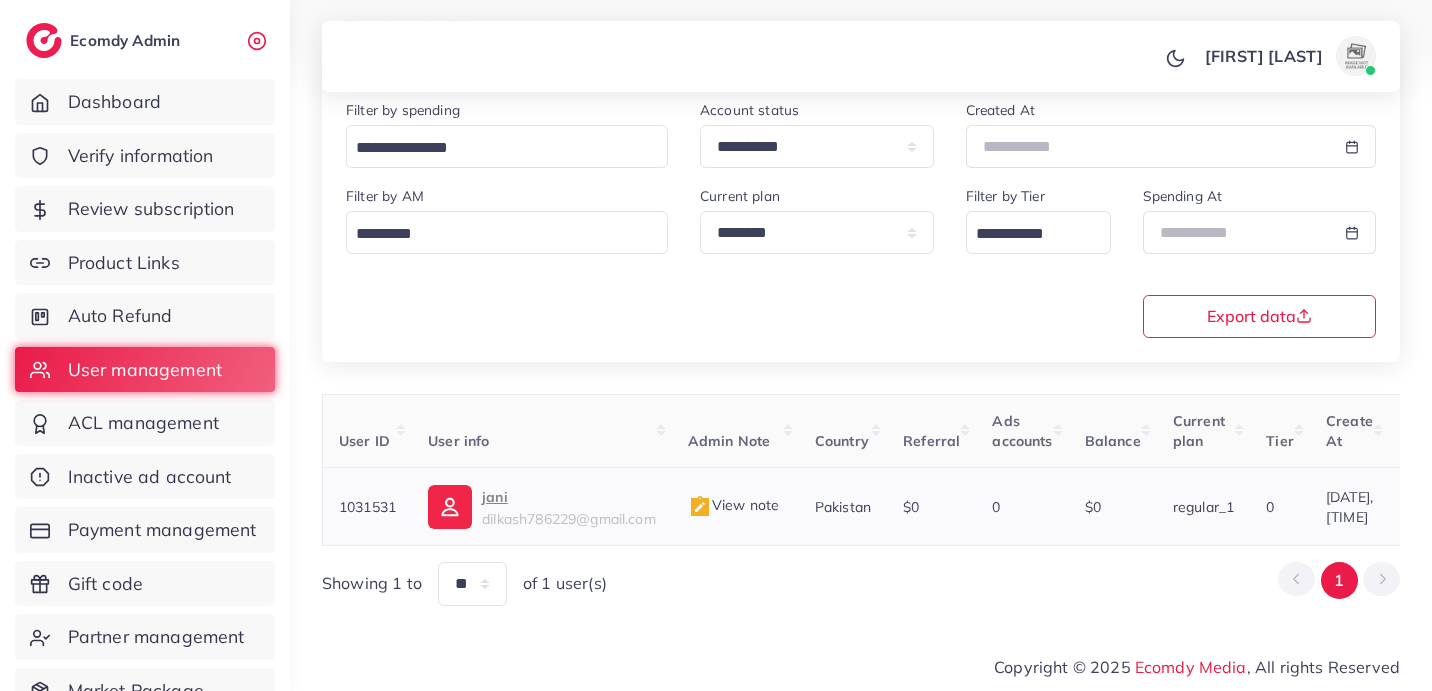 click on "jani" at bounding box center (569, 497) 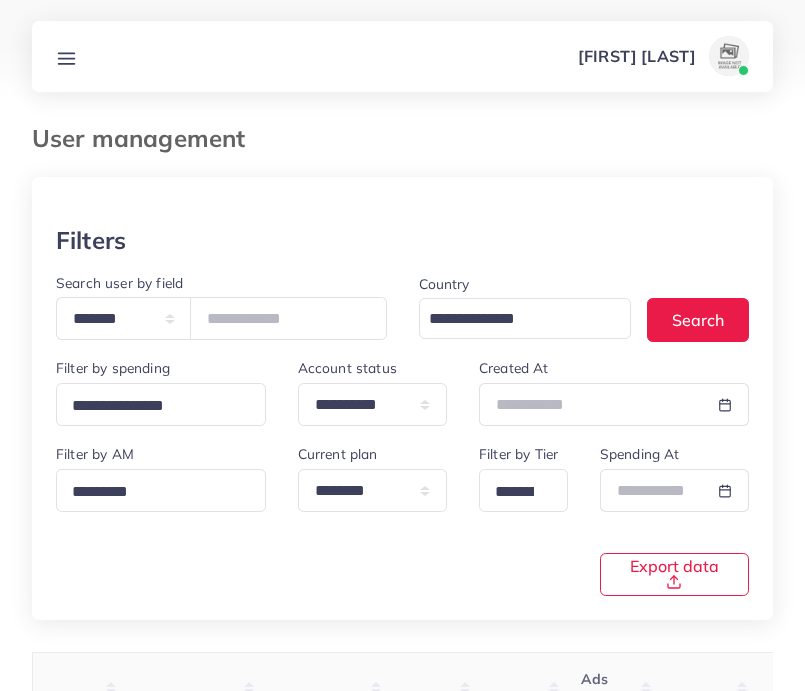 scroll, scrollTop: 268, scrollLeft: 0, axis: vertical 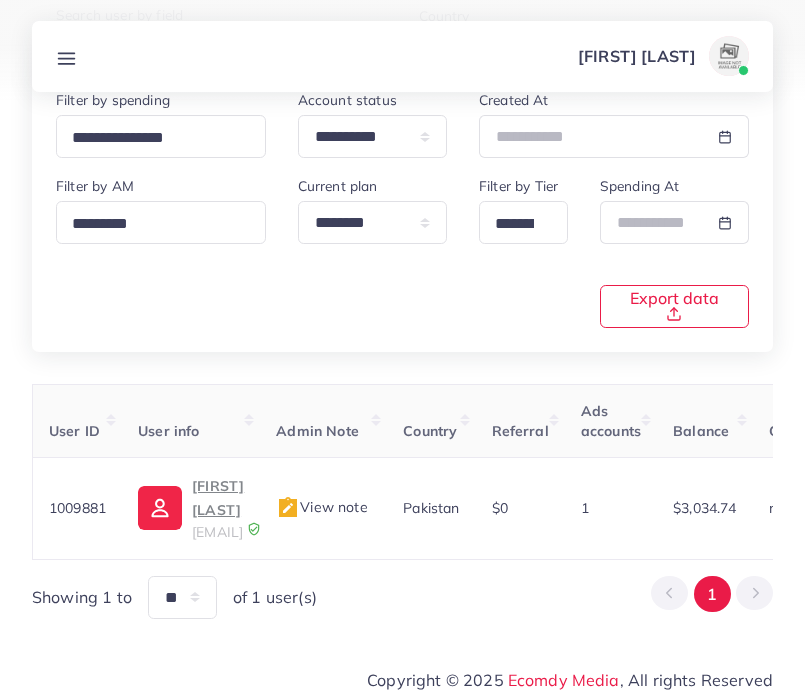 drag, startPoint x: 80, startPoint y: 59, endPoint x: 81, endPoint y: 73, distance: 14.035668 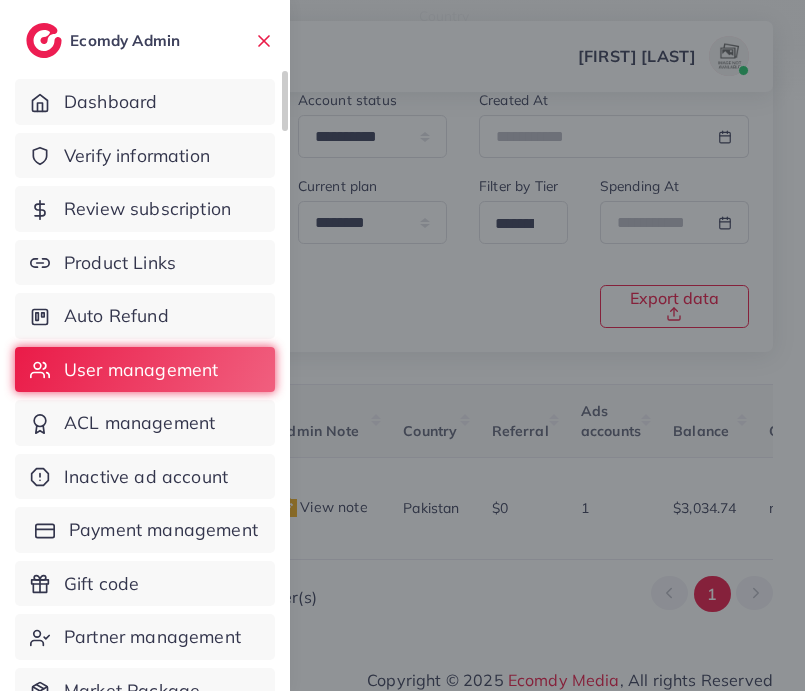 click on "Payment management" at bounding box center (163, 530) 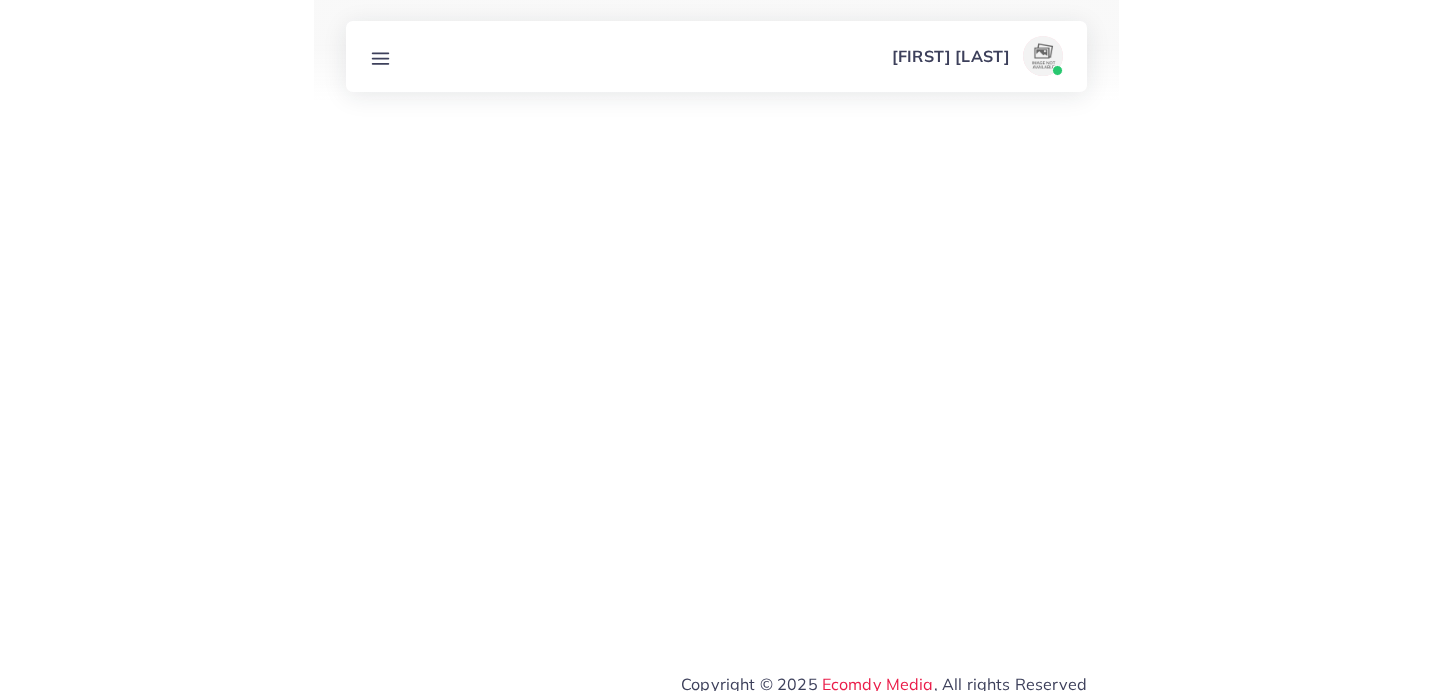 scroll, scrollTop: 0, scrollLeft: 0, axis: both 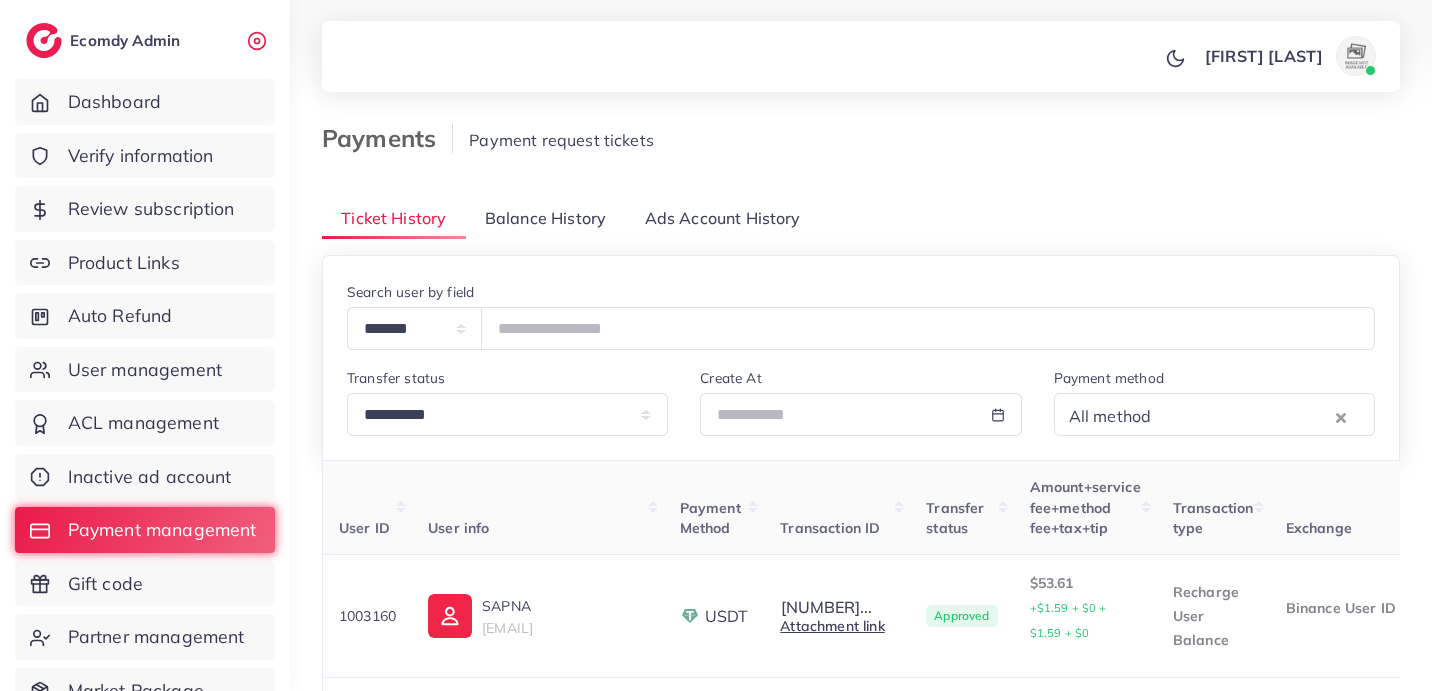 click on "Balance History" at bounding box center [545, 218] 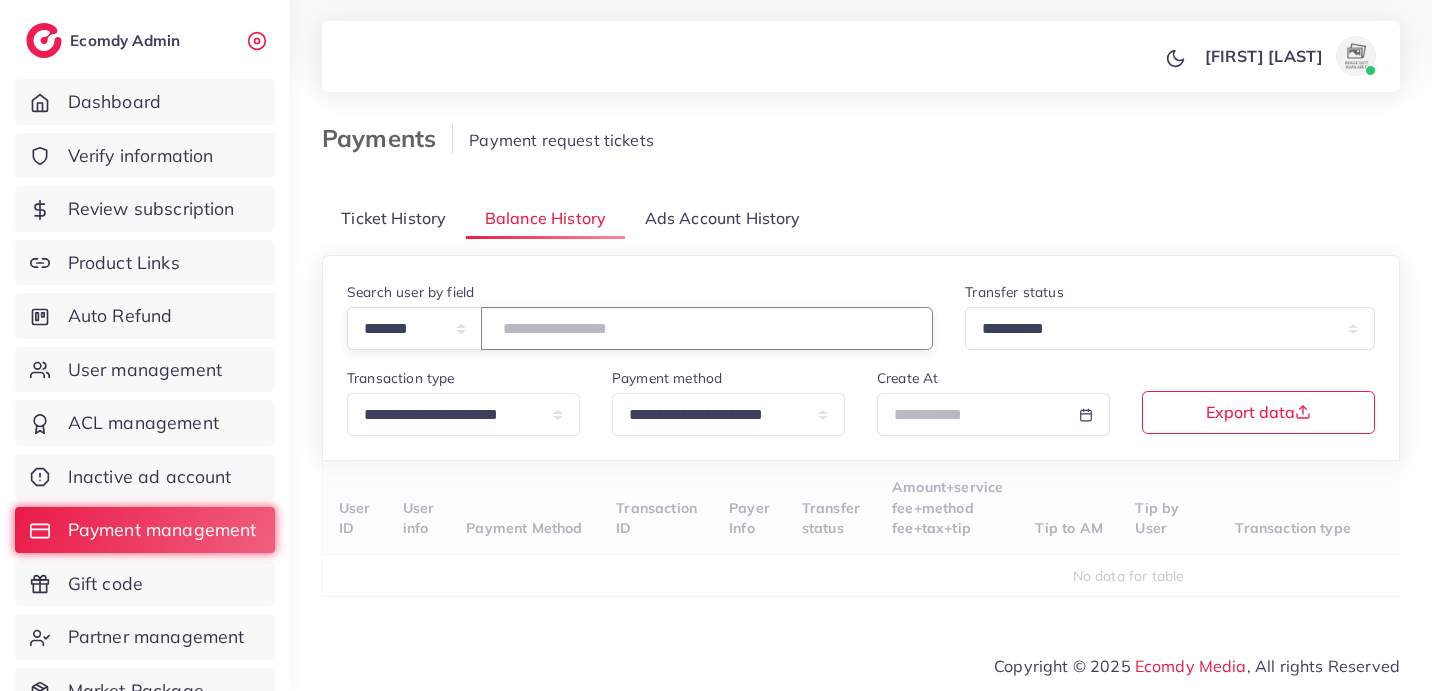 click at bounding box center [707, 328] 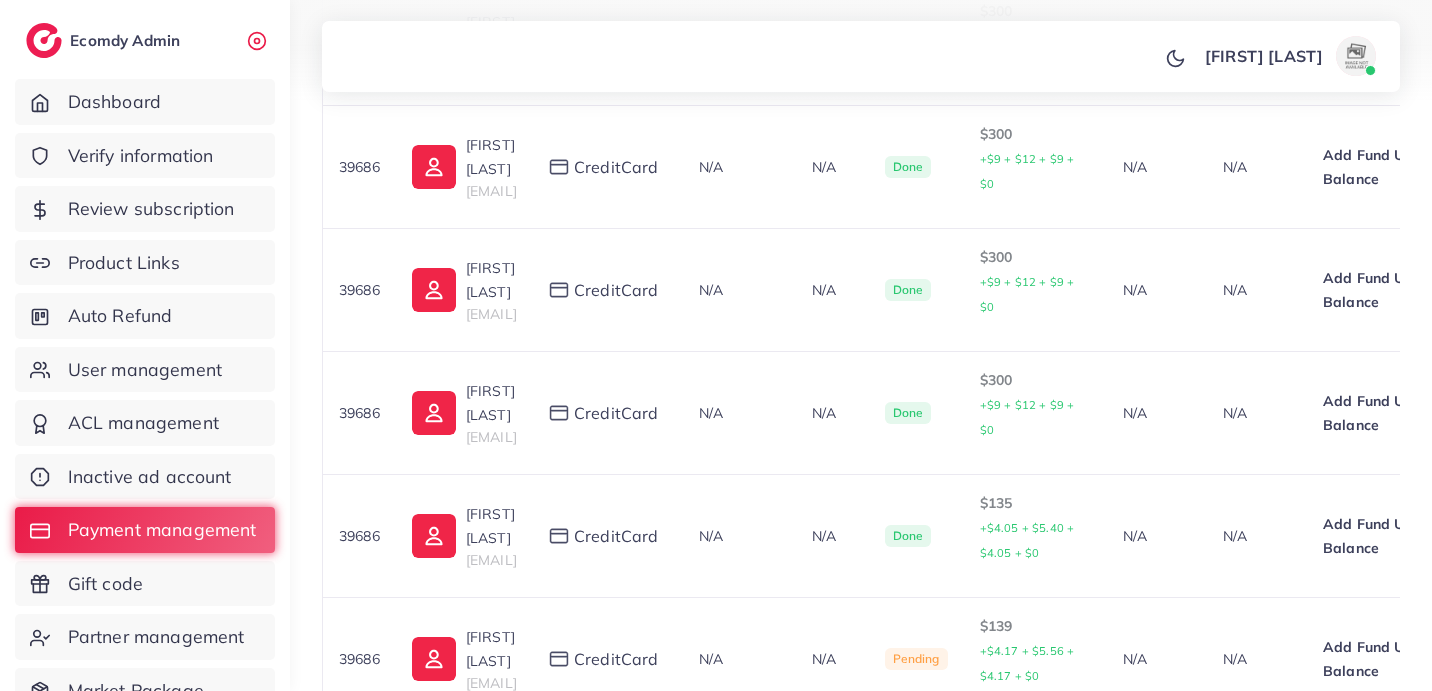 scroll, scrollTop: 70, scrollLeft: 0, axis: vertical 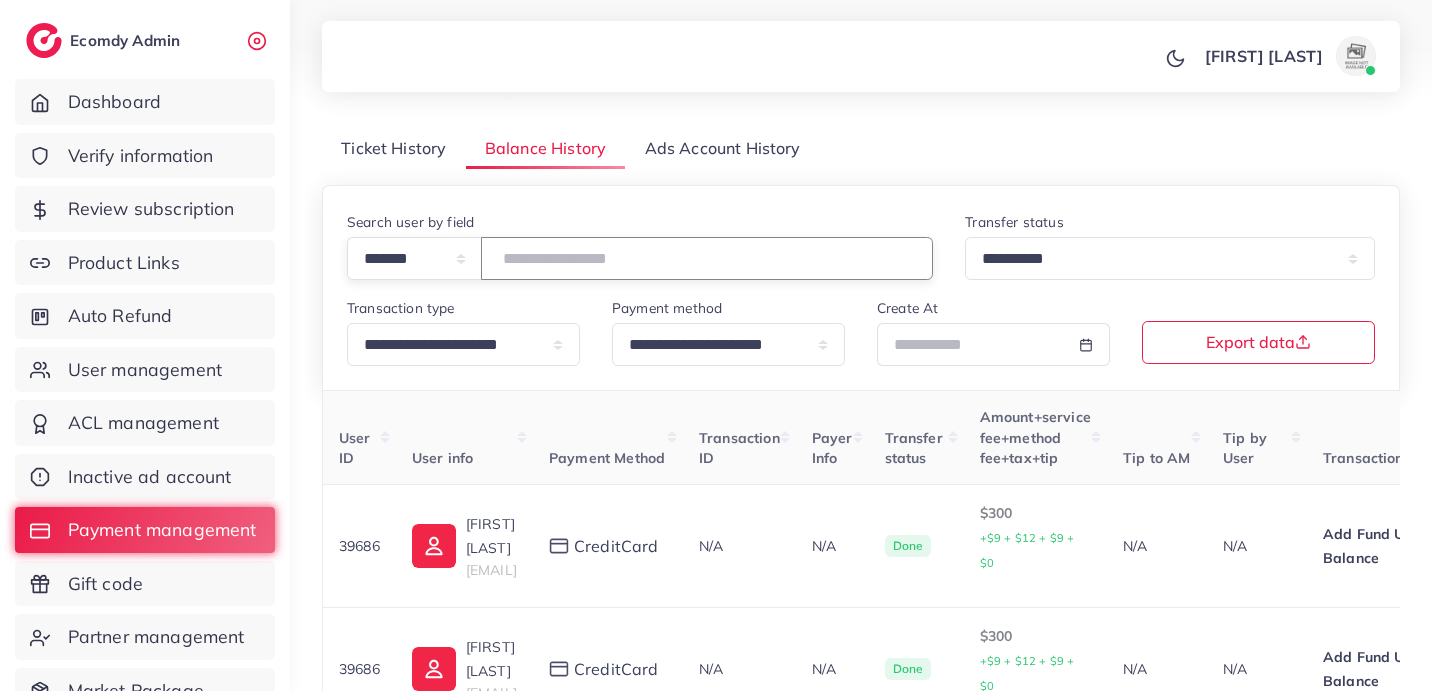 drag, startPoint x: 580, startPoint y: 263, endPoint x: 487, endPoint y: 251, distance: 93.770996 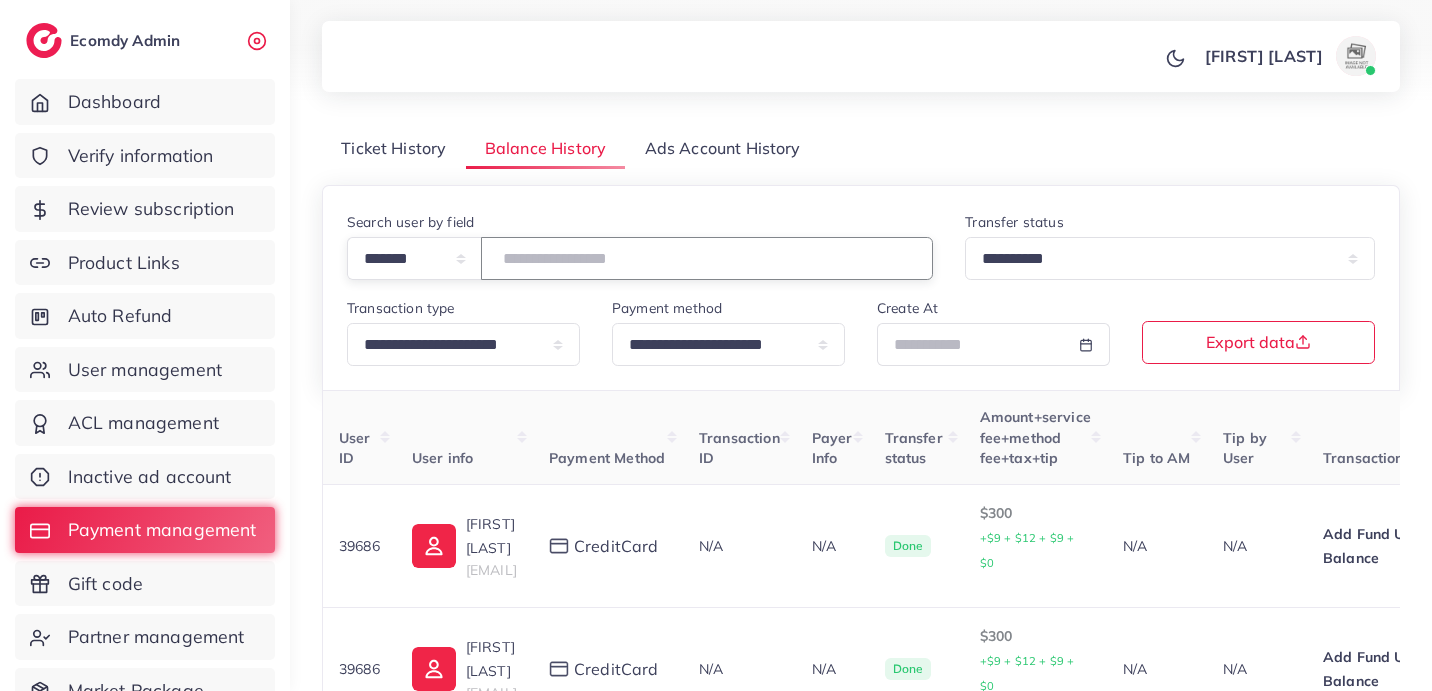 paste on "**" 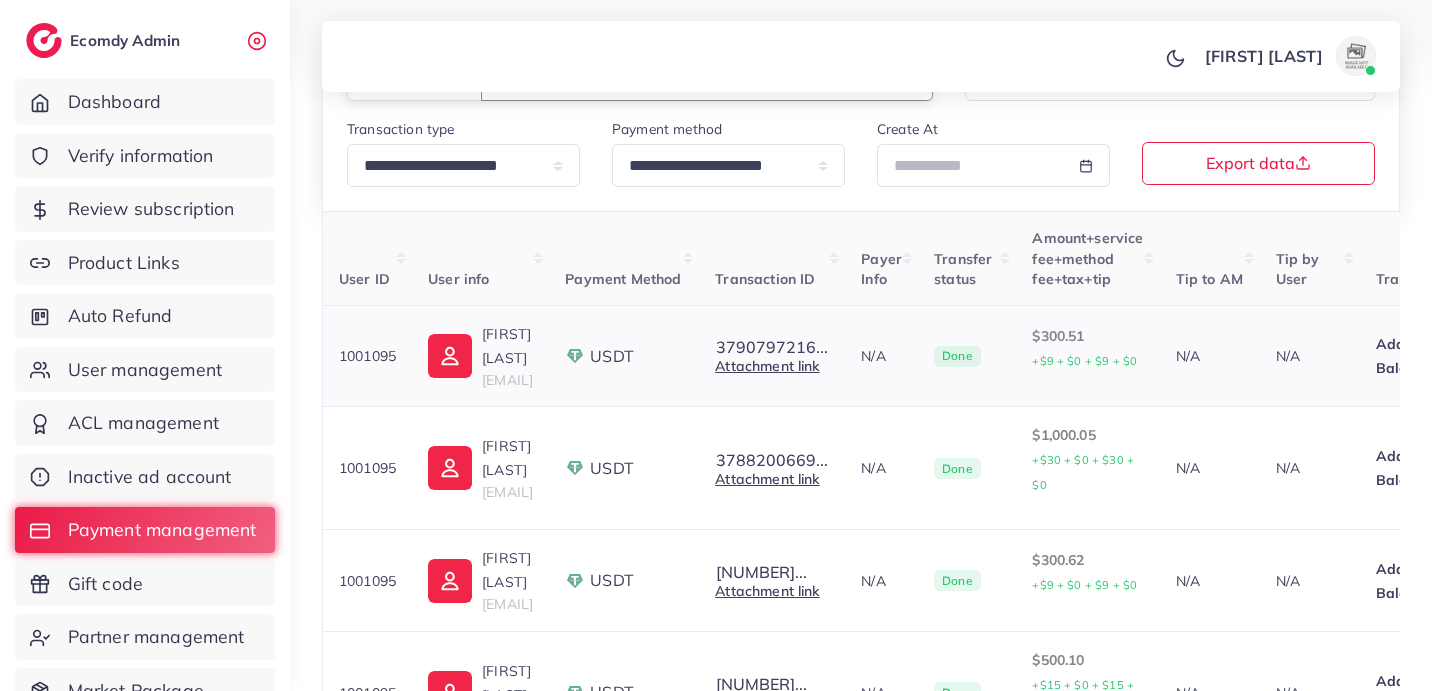 scroll, scrollTop: 112, scrollLeft: 0, axis: vertical 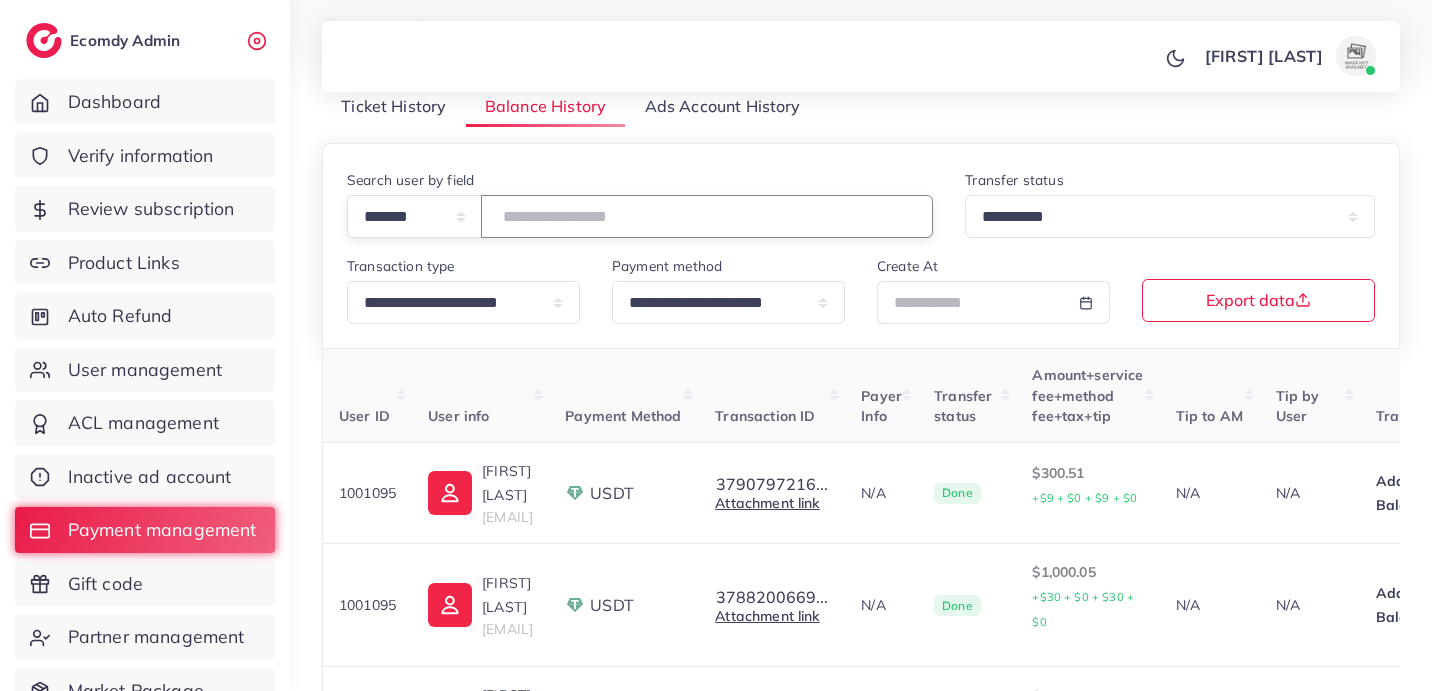 drag, startPoint x: 627, startPoint y: 225, endPoint x: 543, endPoint y: 276, distance: 98.270035 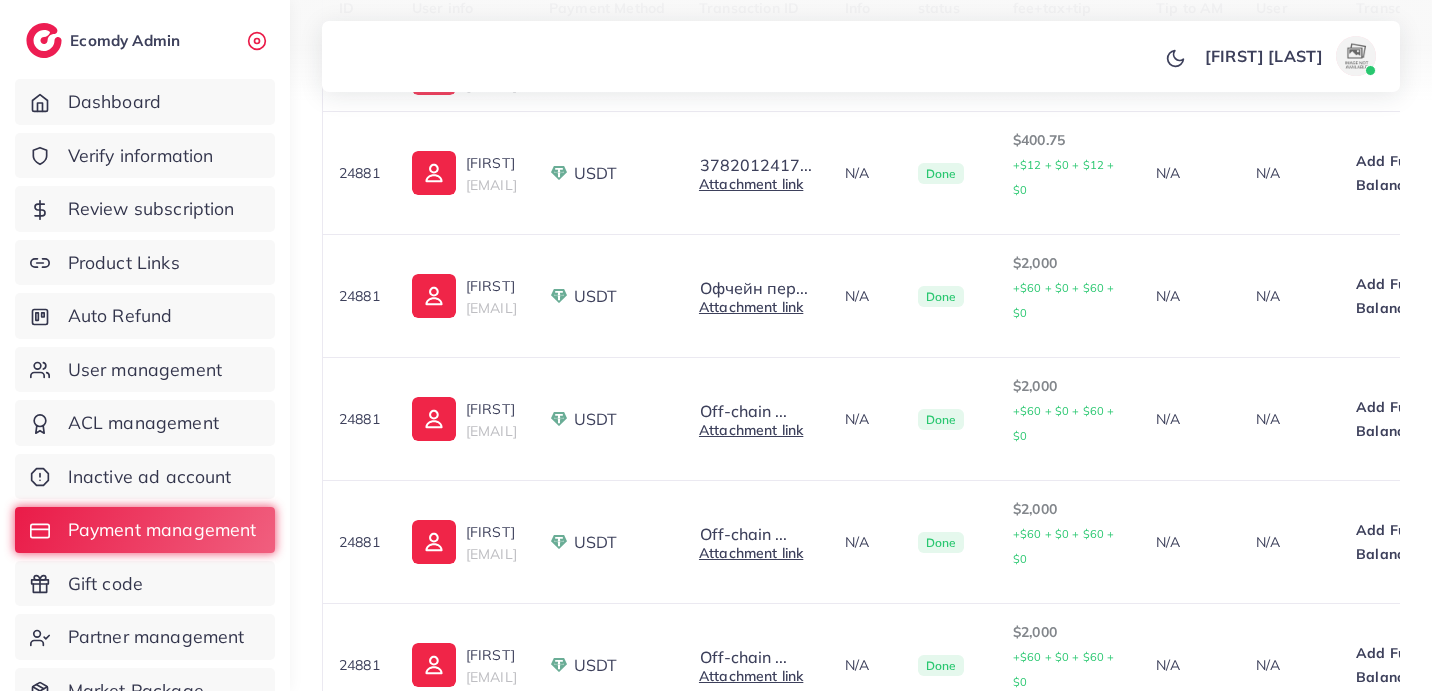 scroll, scrollTop: 519, scrollLeft: 0, axis: vertical 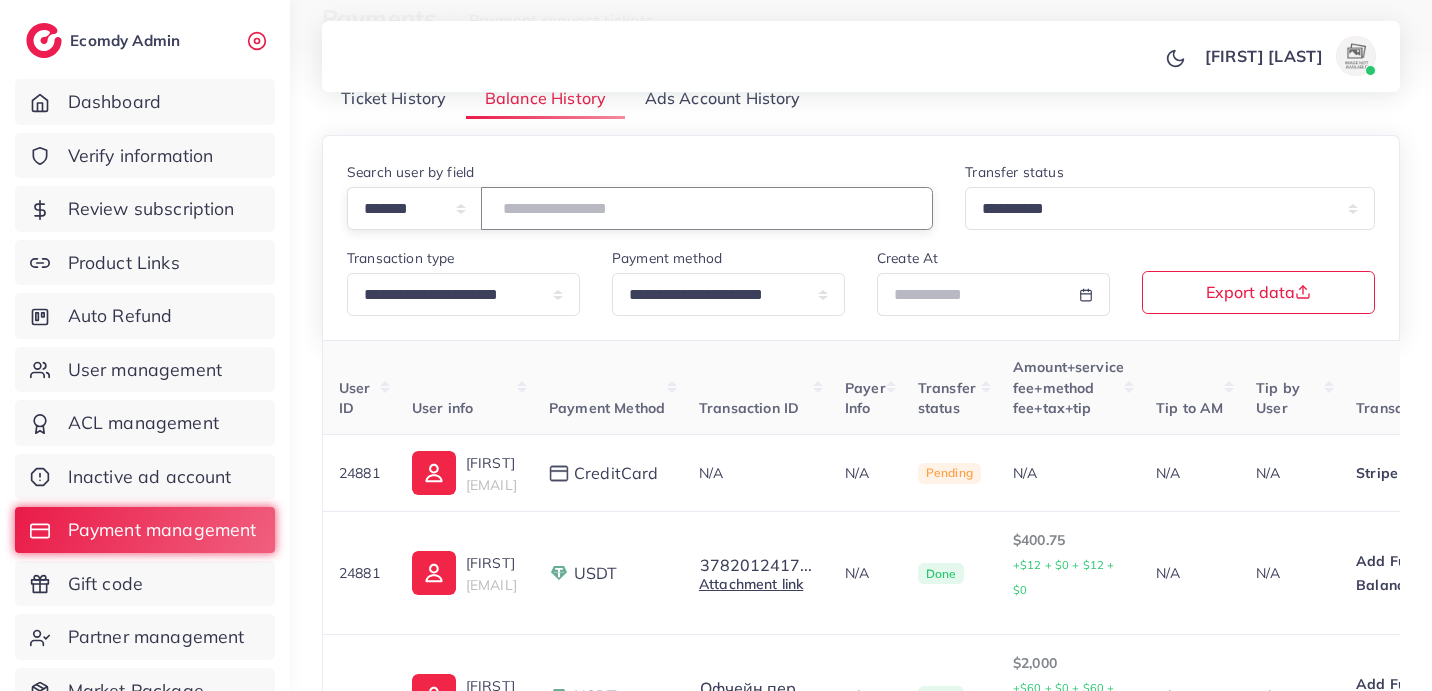 drag, startPoint x: 585, startPoint y: 200, endPoint x: 476, endPoint y: 186, distance: 109.89541 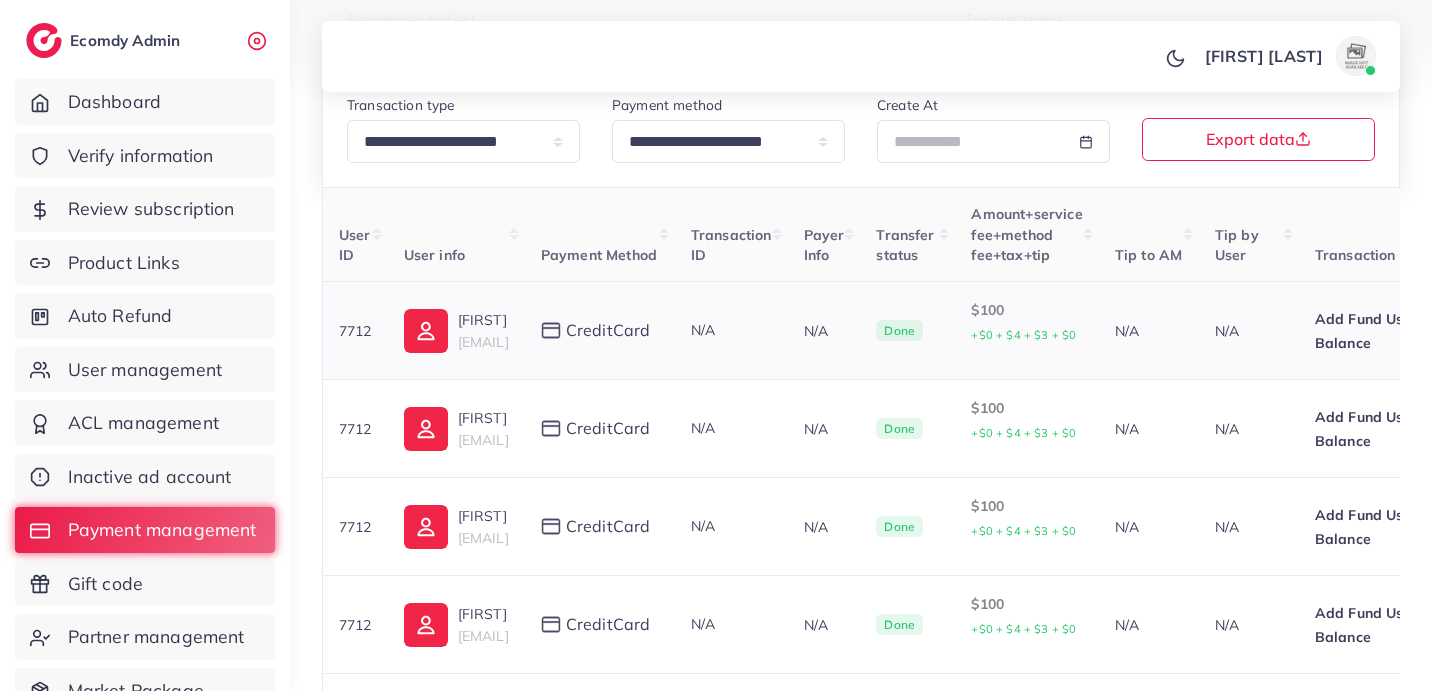 scroll, scrollTop: 276, scrollLeft: 0, axis: vertical 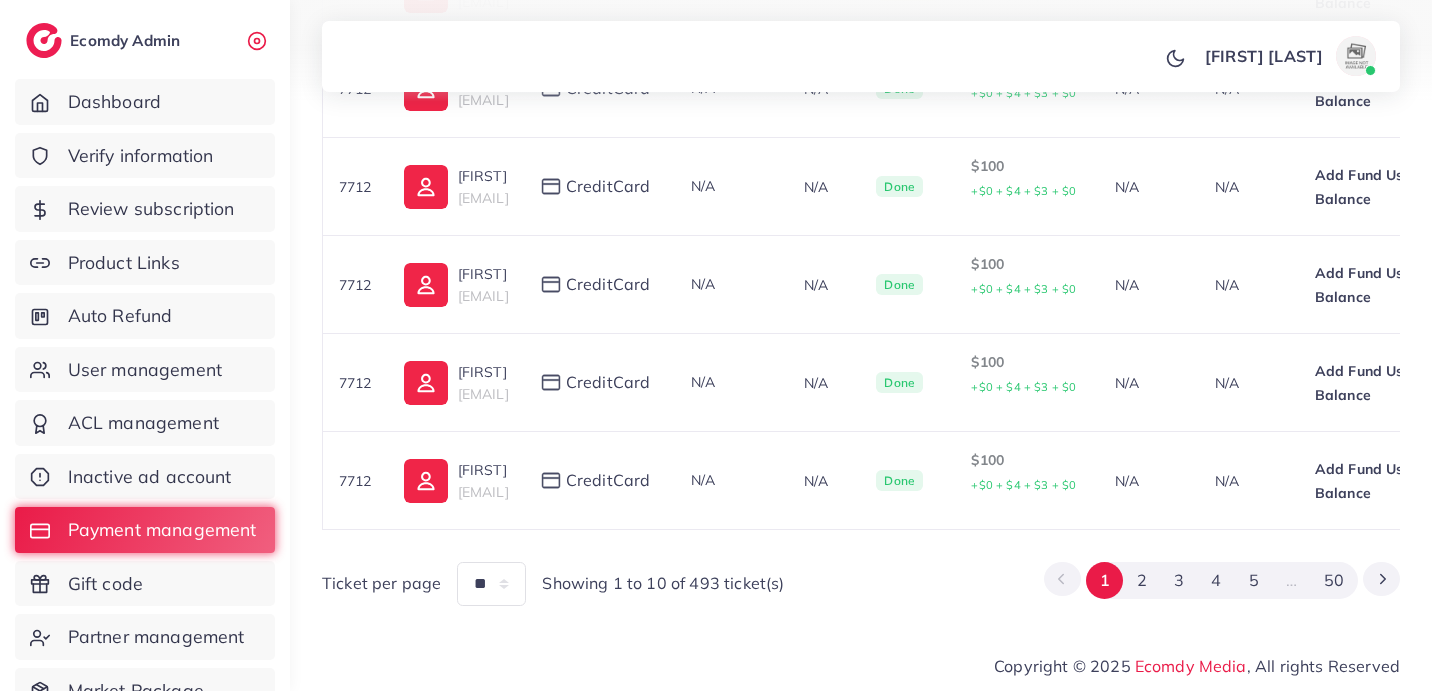 type on "****" 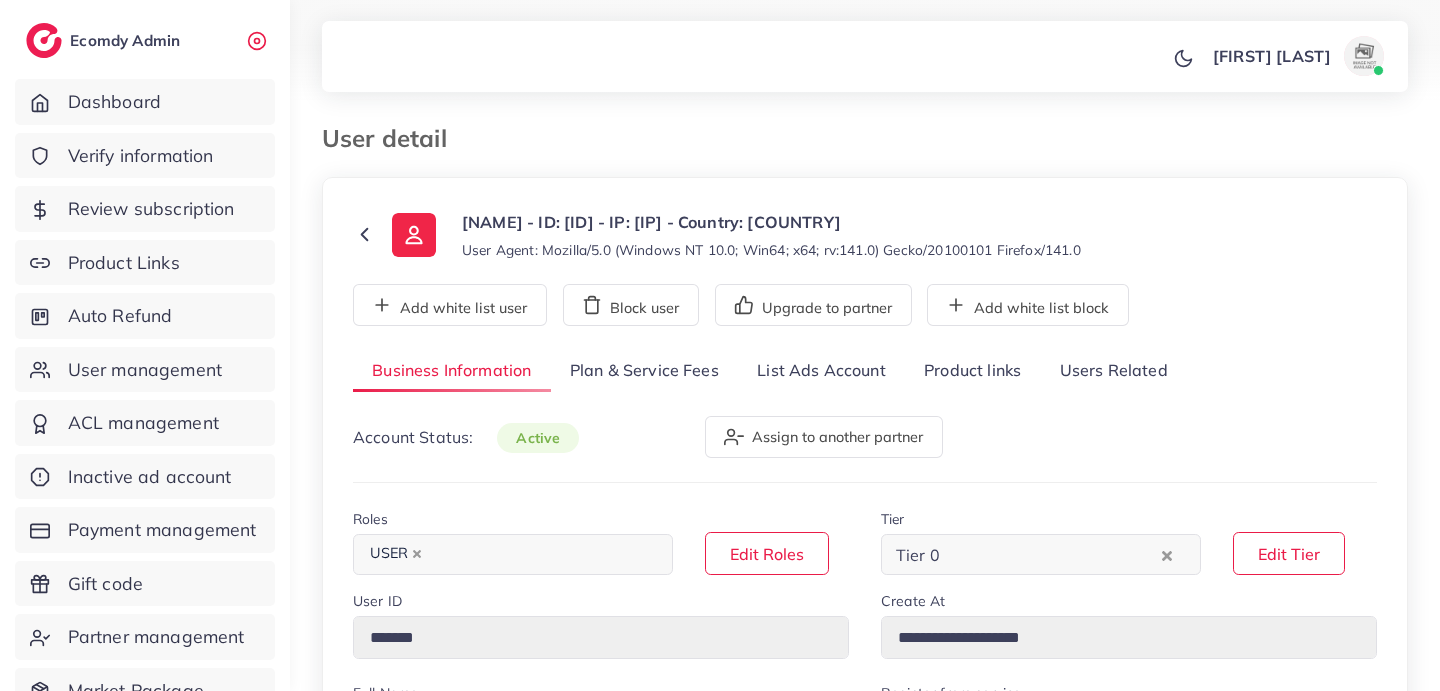 select on "********" 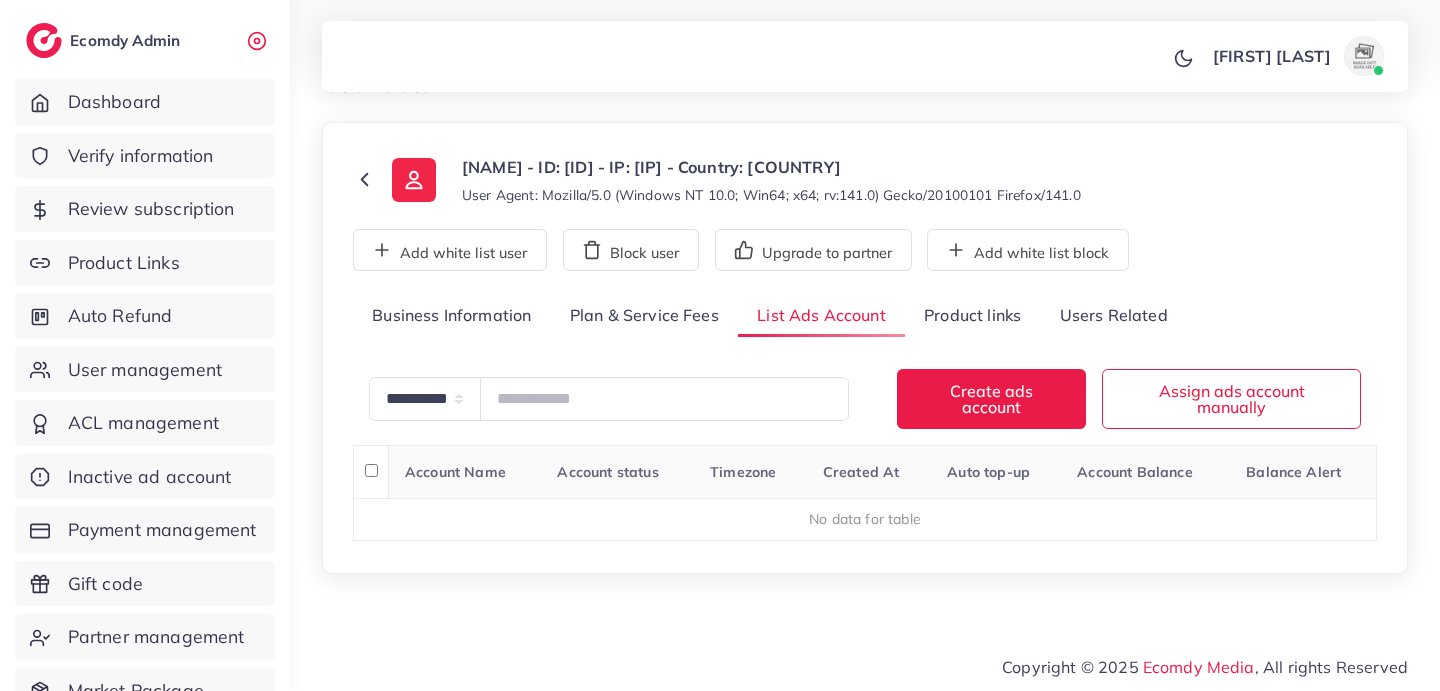 scroll, scrollTop: 55, scrollLeft: 0, axis: vertical 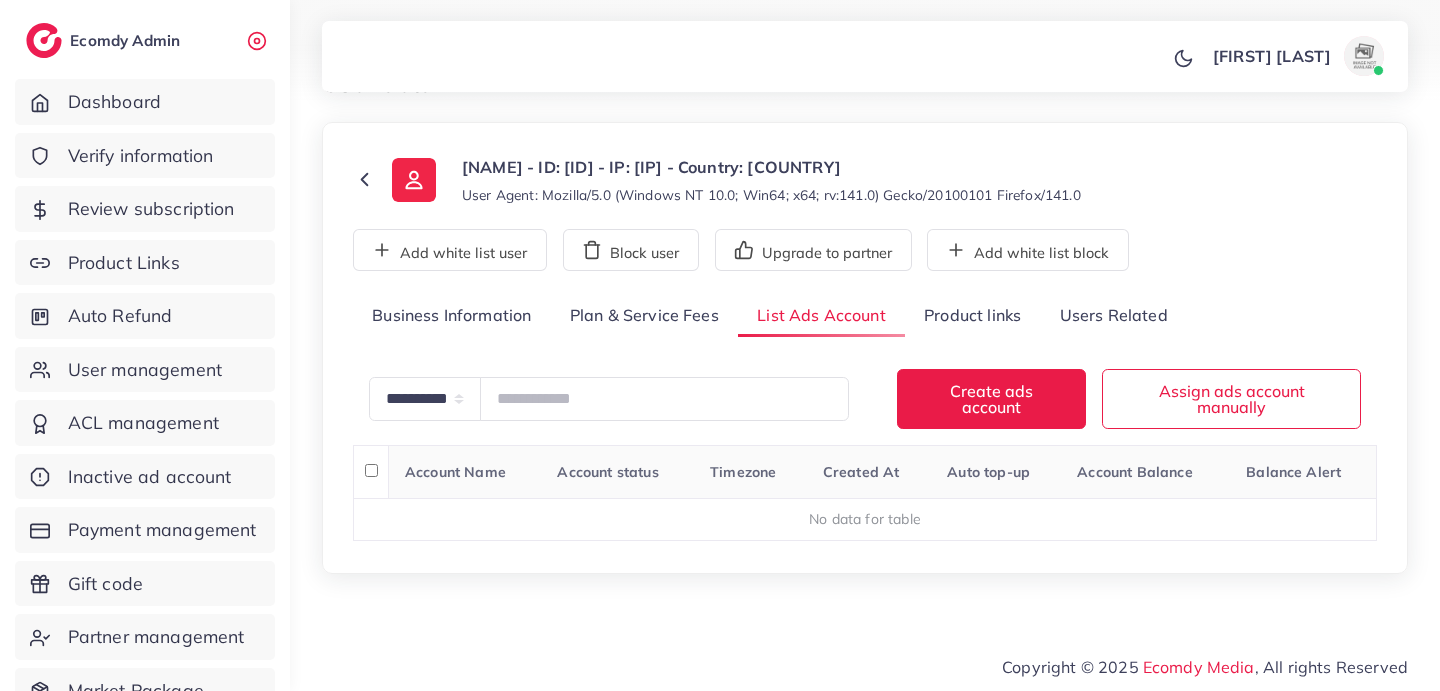 click on "Plan & Service Fees" at bounding box center (644, 316) 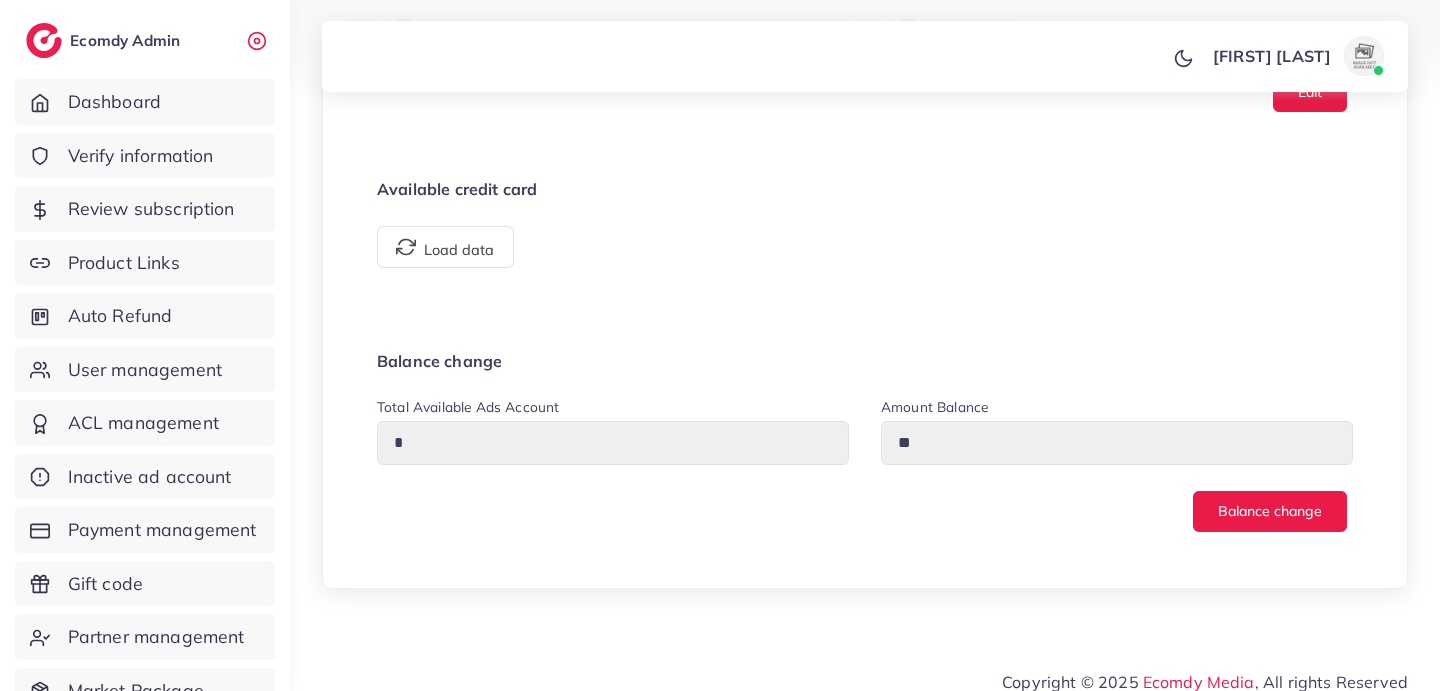 scroll, scrollTop: 0, scrollLeft: 0, axis: both 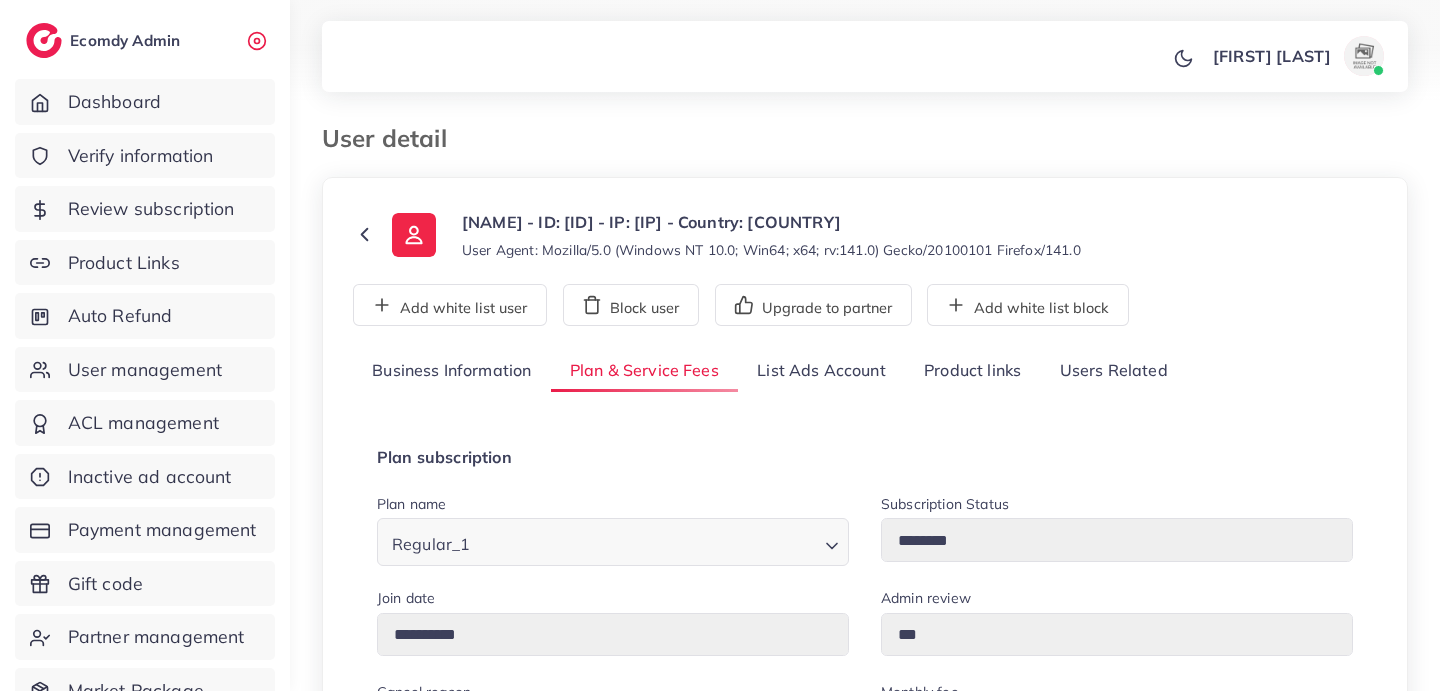 click on "Product links" at bounding box center (972, 371) 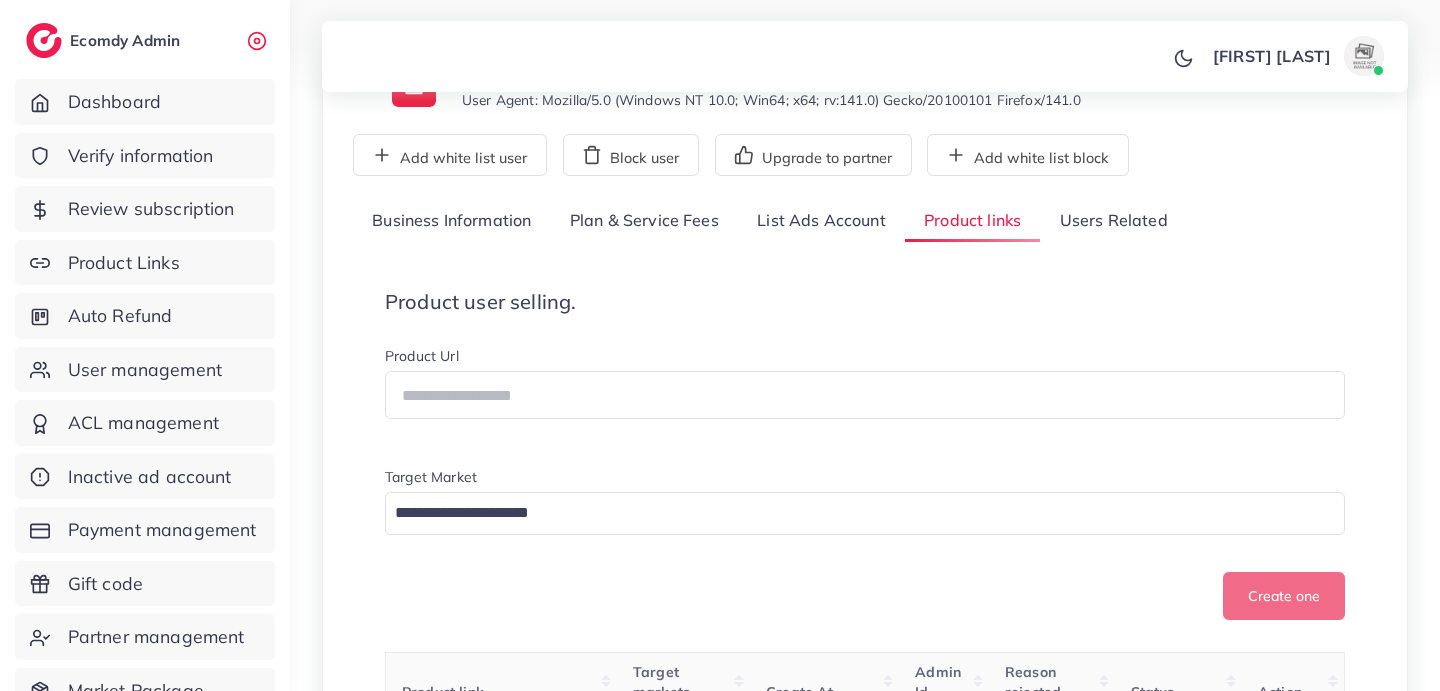 scroll, scrollTop: 0, scrollLeft: 0, axis: both 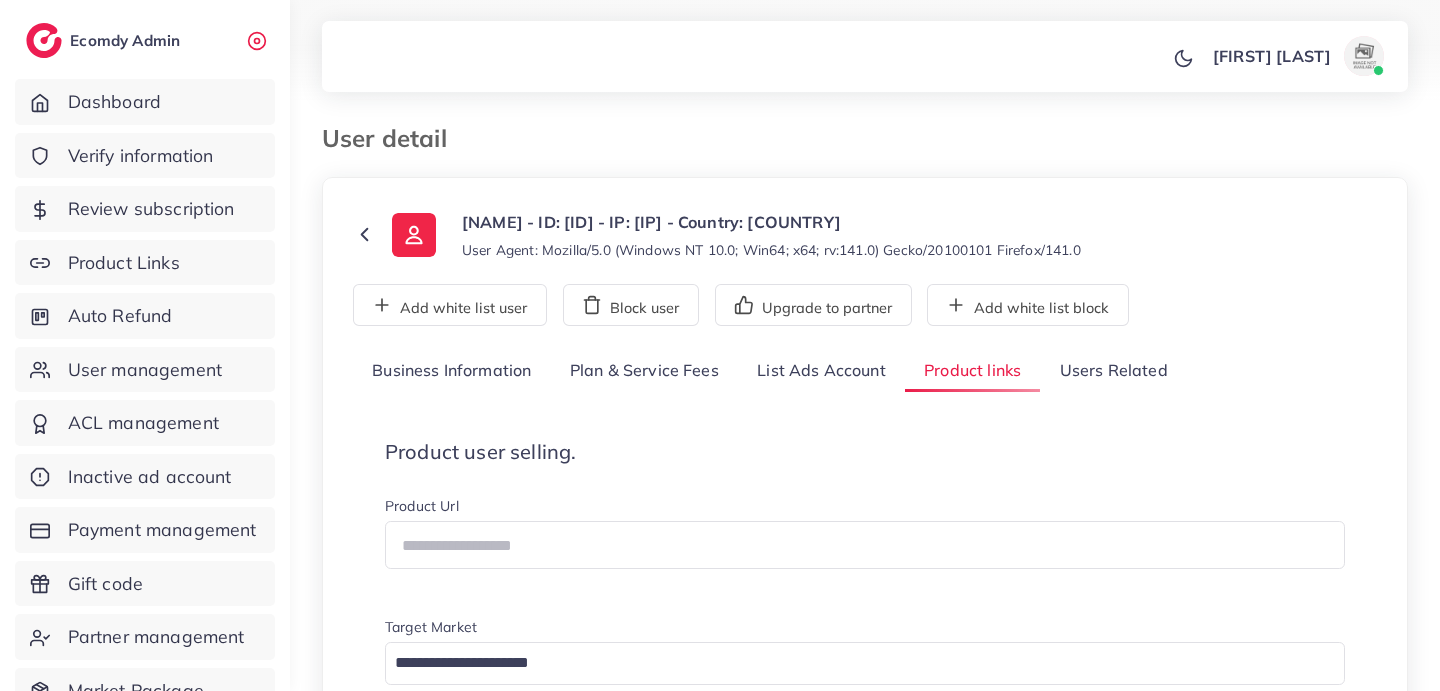 click on "Plan & Service Fees" at bounding box center (644, 371) 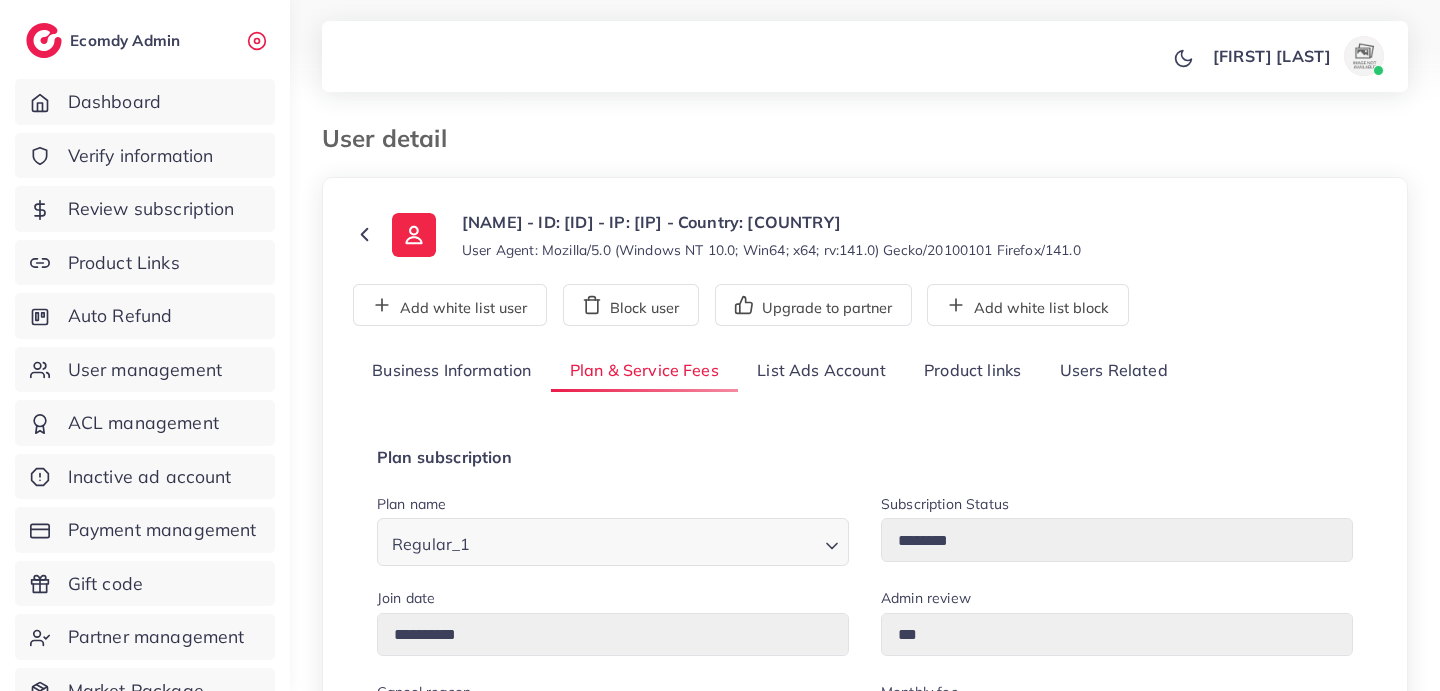 scroll, scrollTop: 109, scrollLeft: 0, axis: vertical 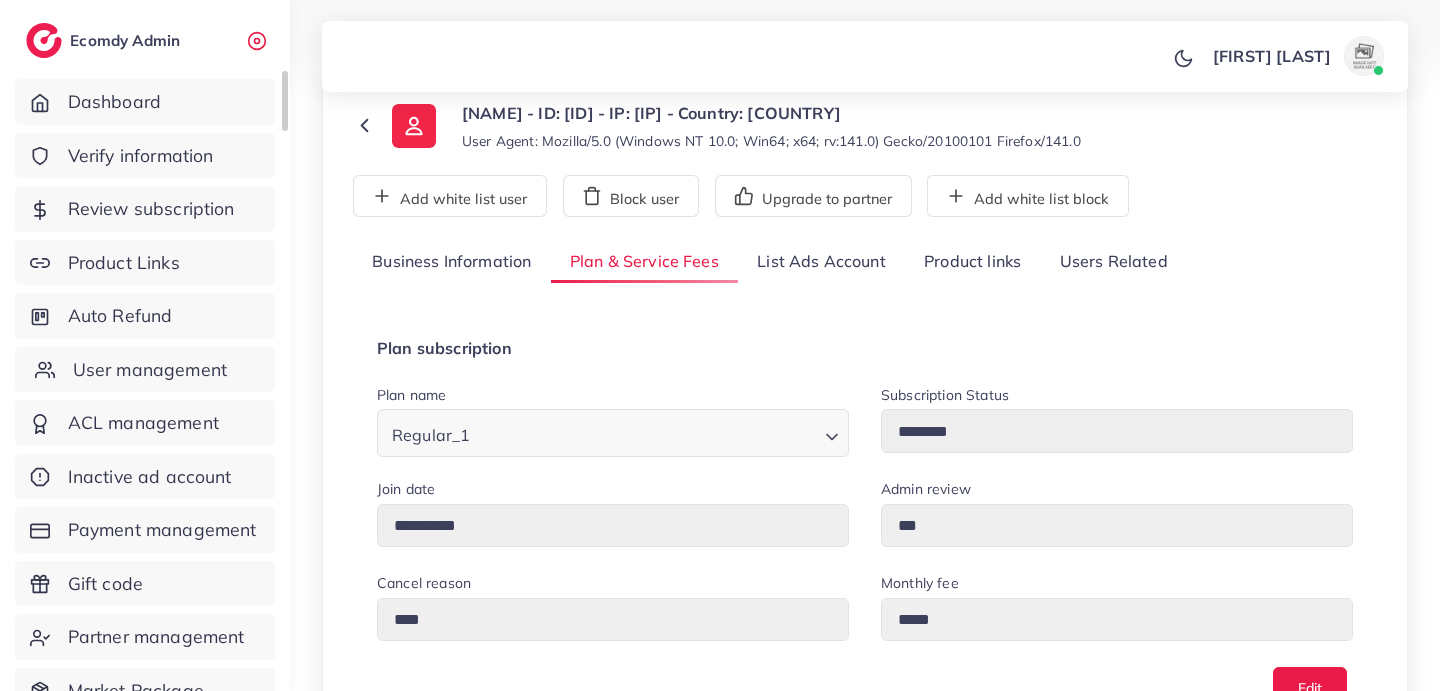 click on "User management" at bounding box center [145, 370] 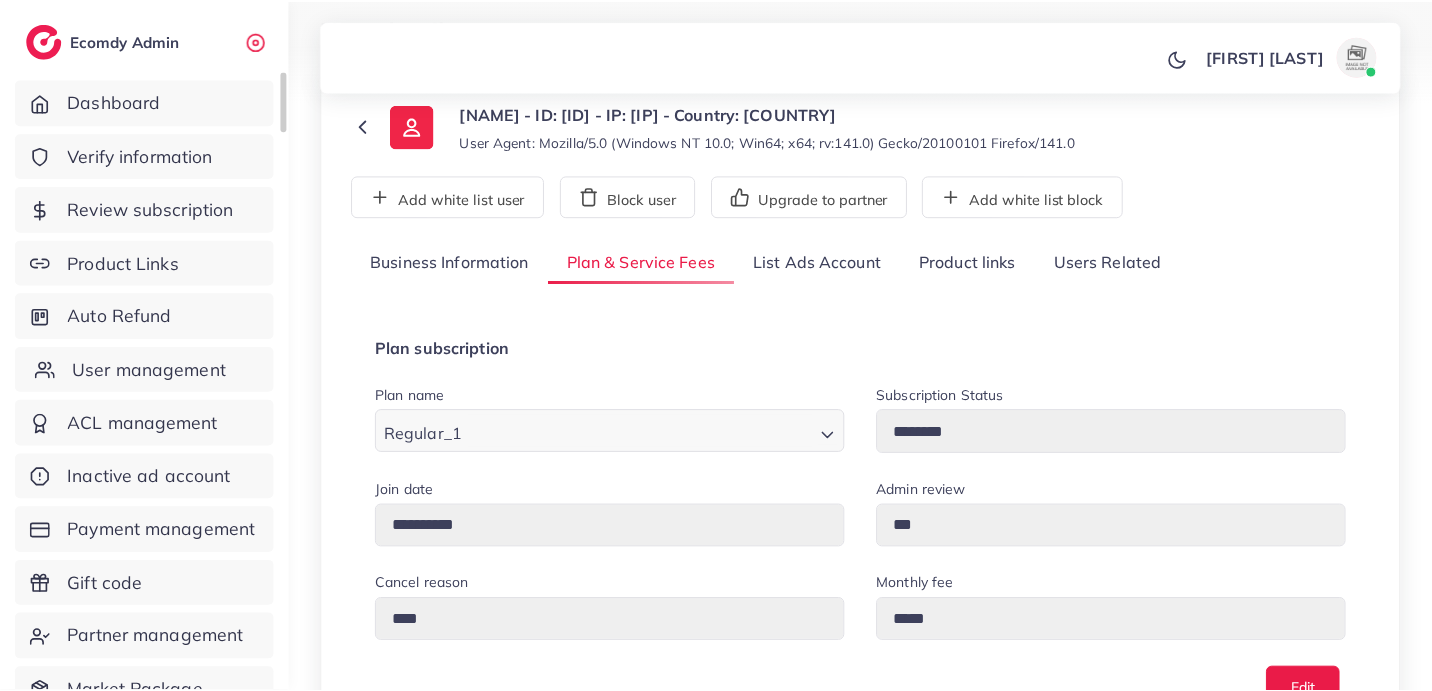 scroll, scrollTop: 0, scrollLeft: 0, axis: both 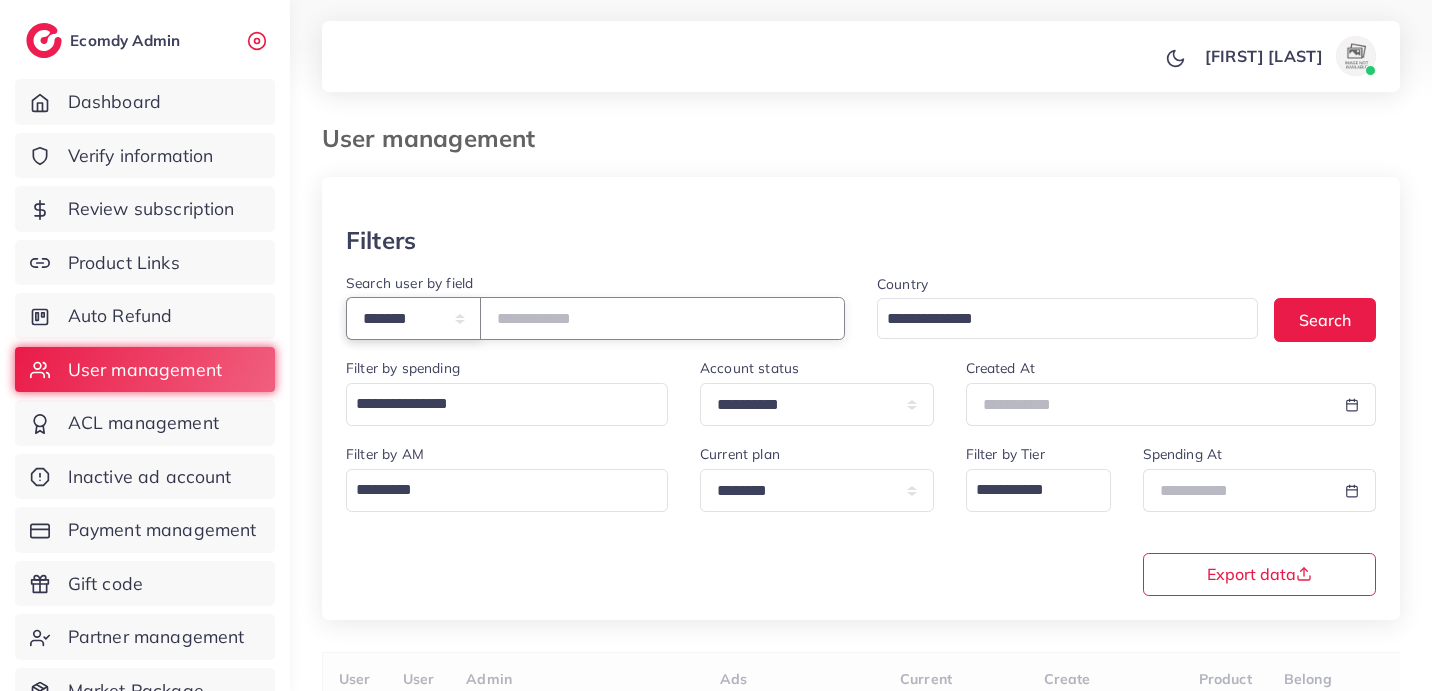 click on "**********" at bounding box center [413, 318] 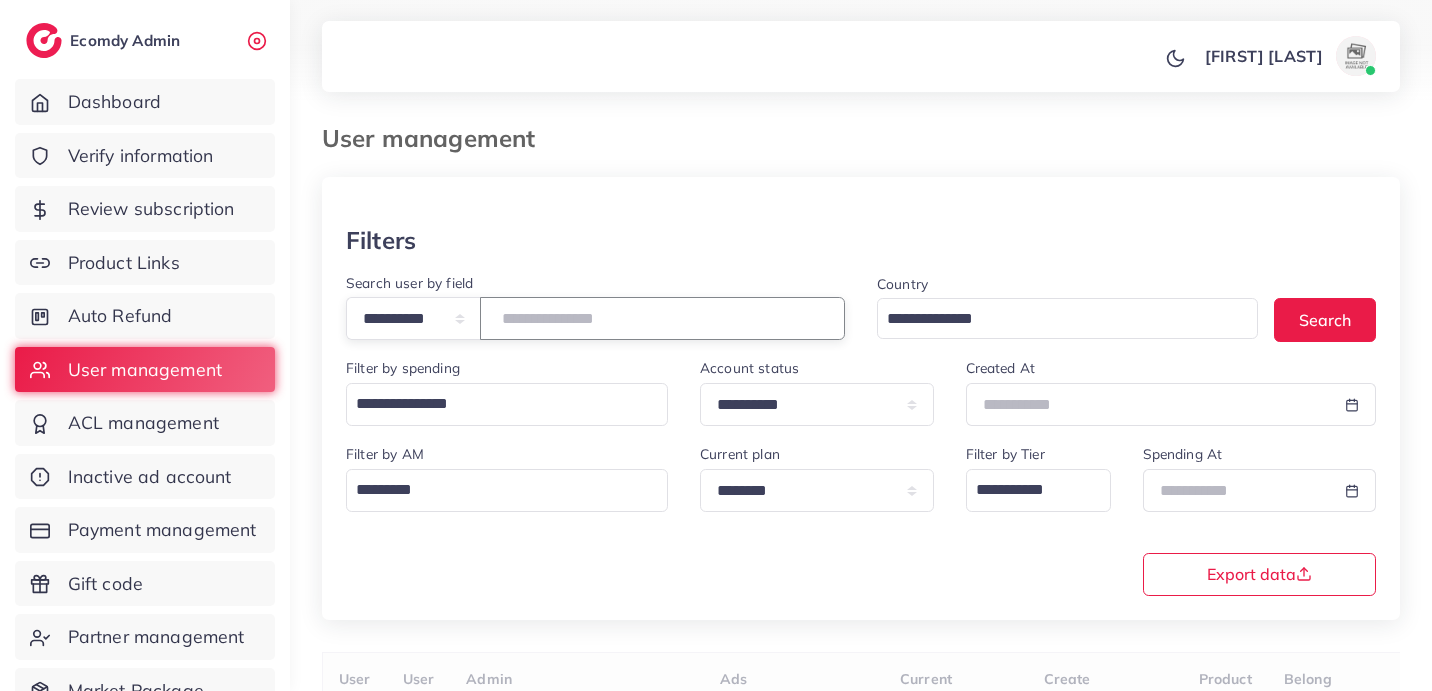 click at bounding box center [662, 318] 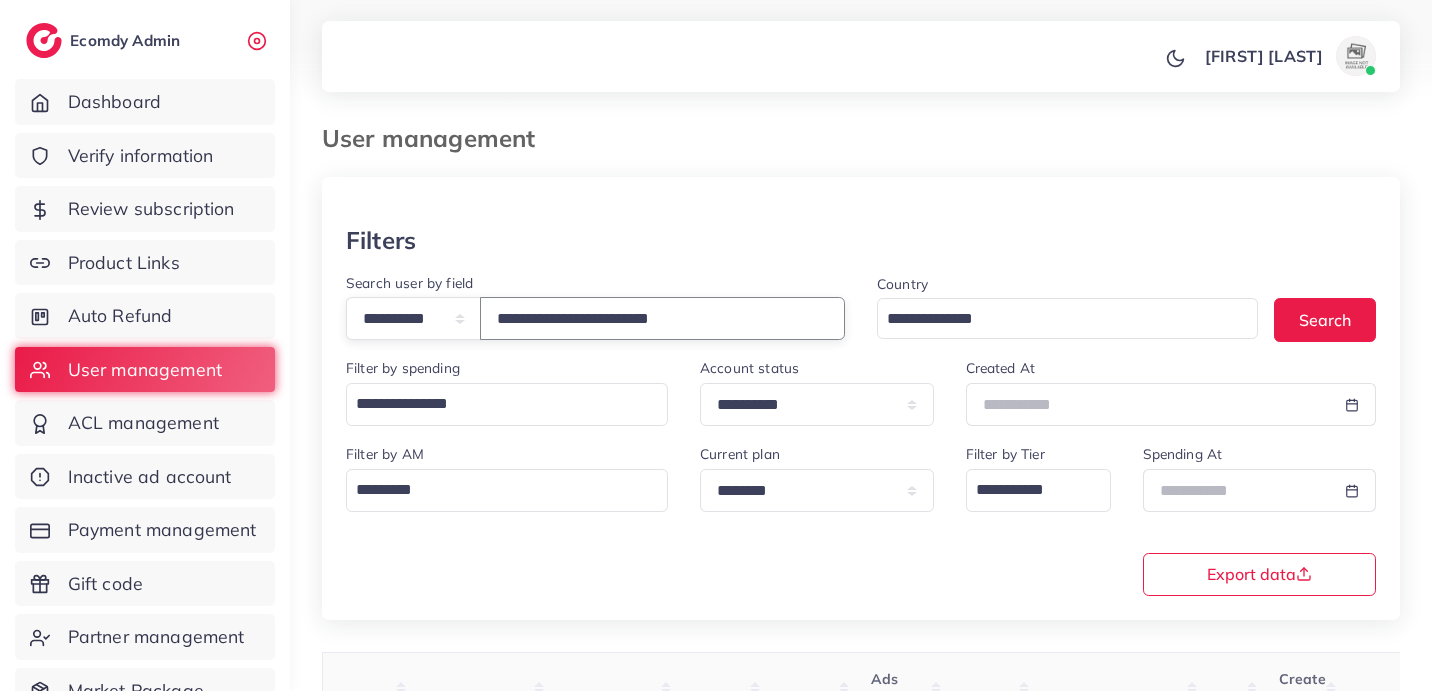 type on "**********" 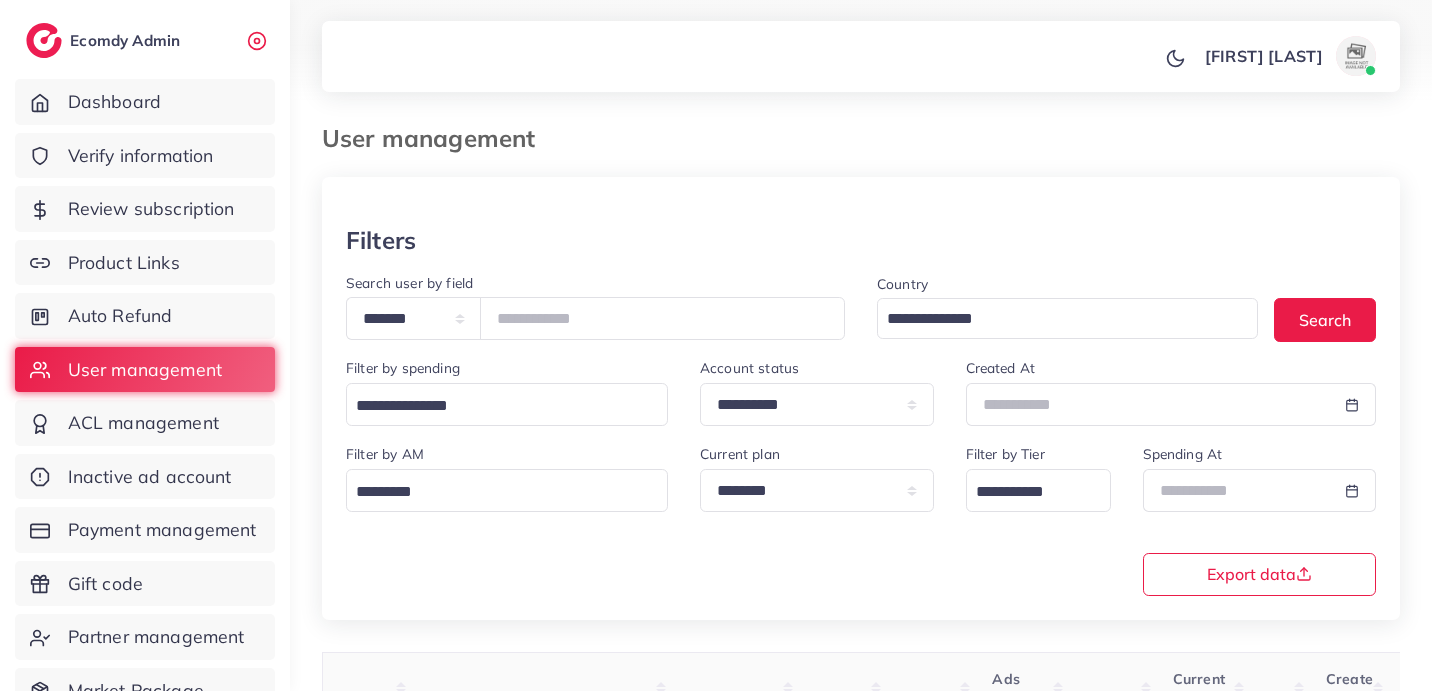 scroll, scrollTop: 0, scrollLeft: 0, axis: both 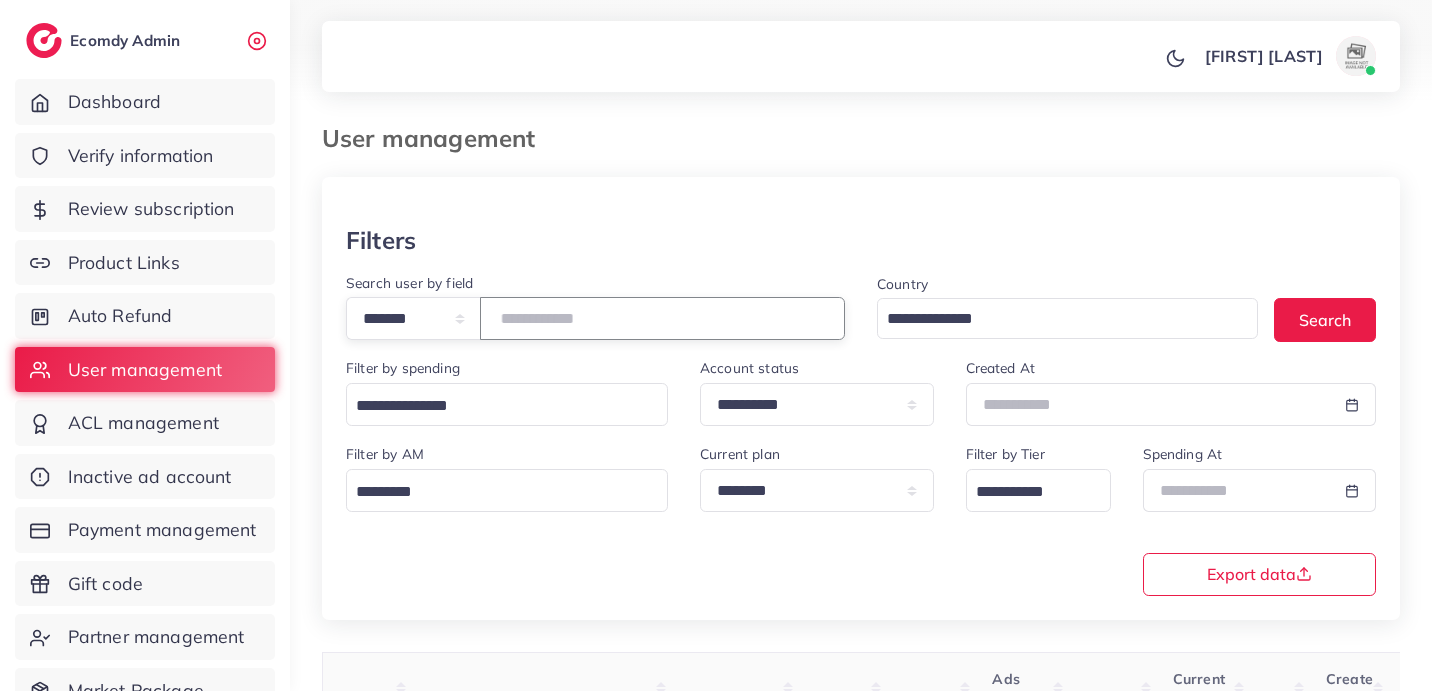 drag, startPoint x: 613, startPoint y: 330, endPoint x: 361, endPoint y: 311, distance: 252.71526 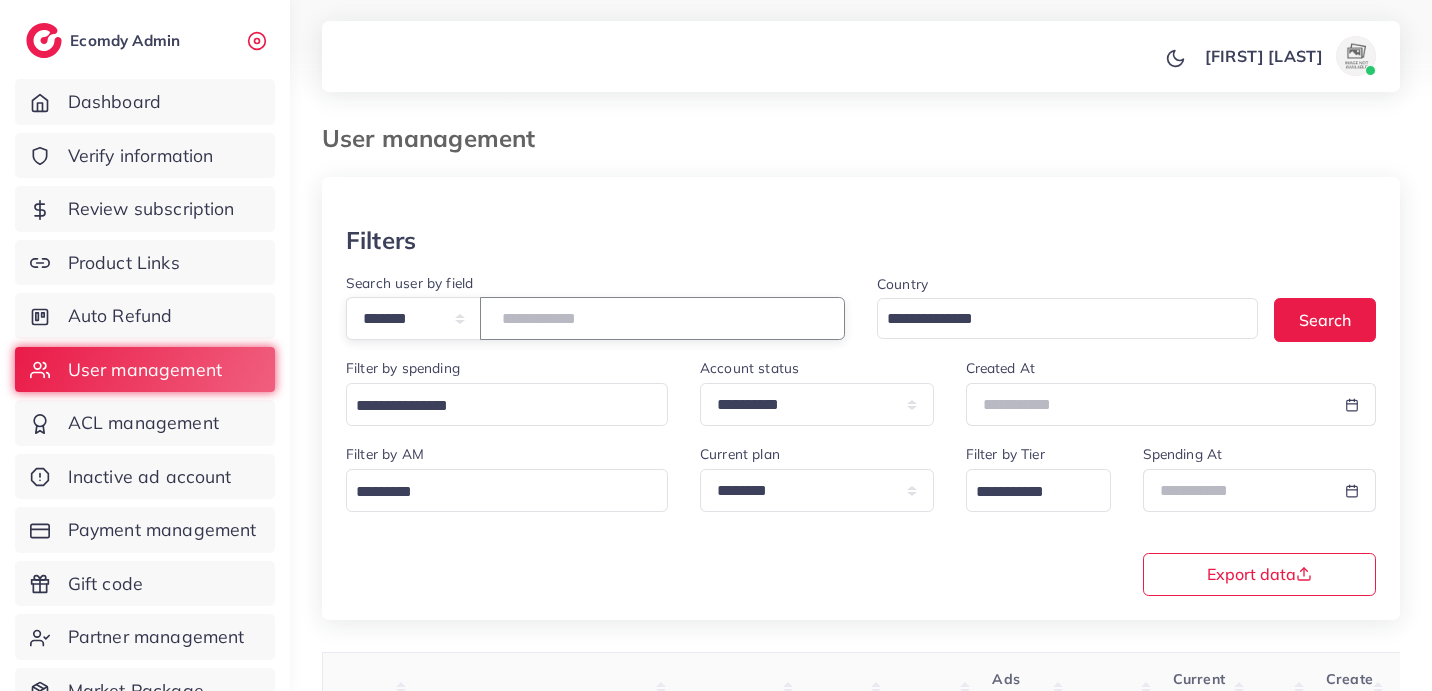 click on "**********" at bounding box center [595, 318] 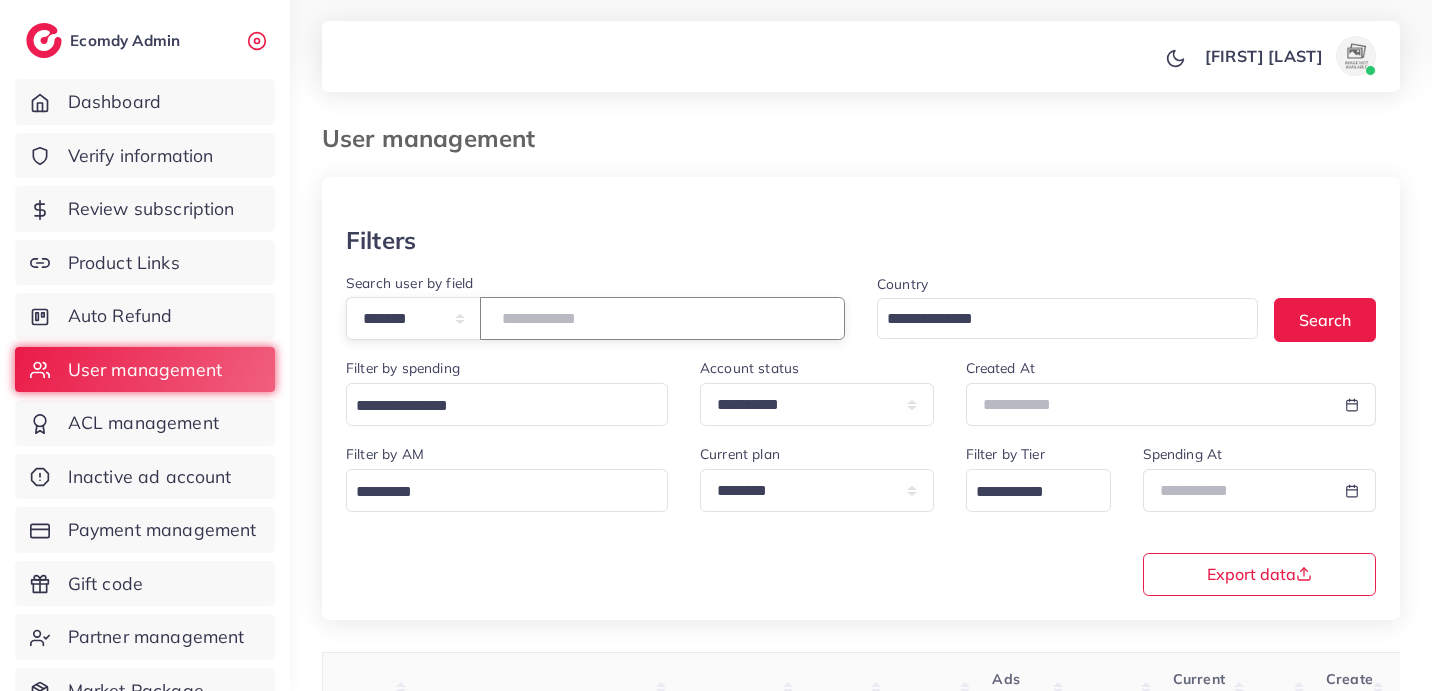 type on "*****" 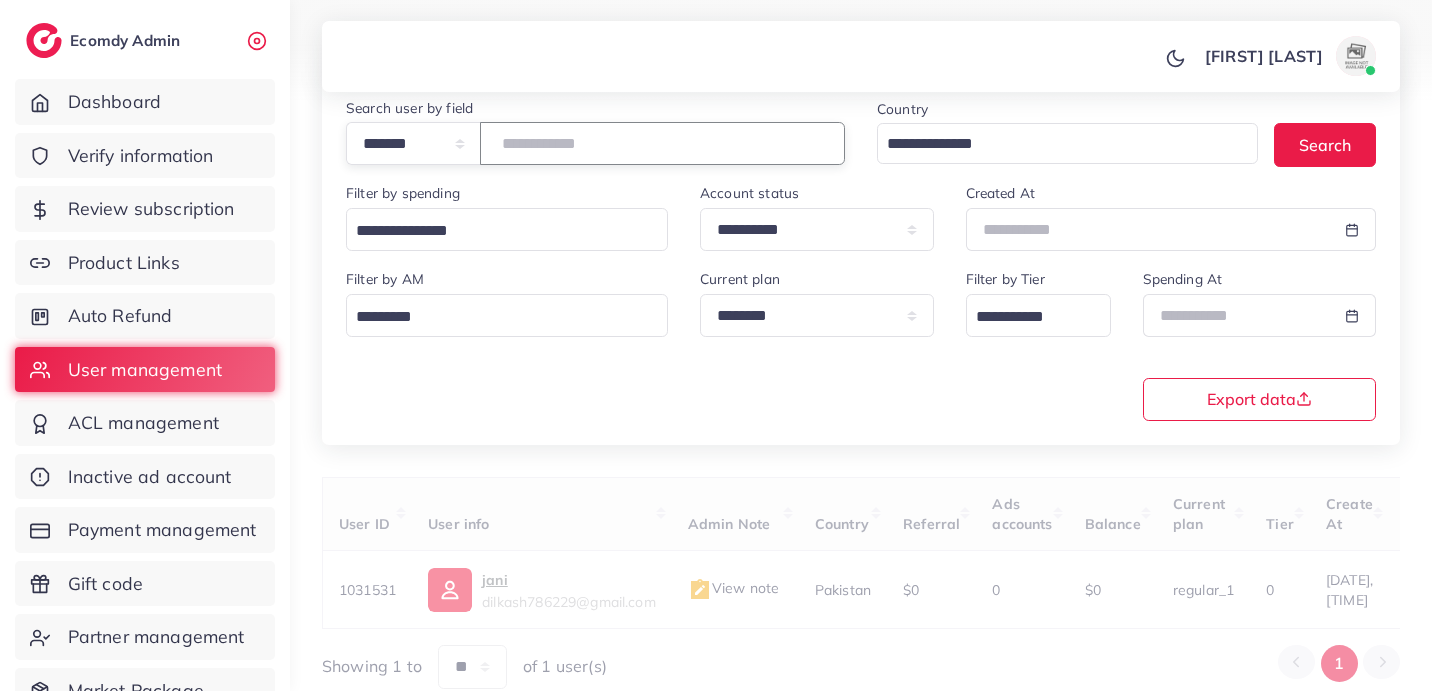 scroll, scrollTop: 243, scrollLeft: 0, axis: vertical 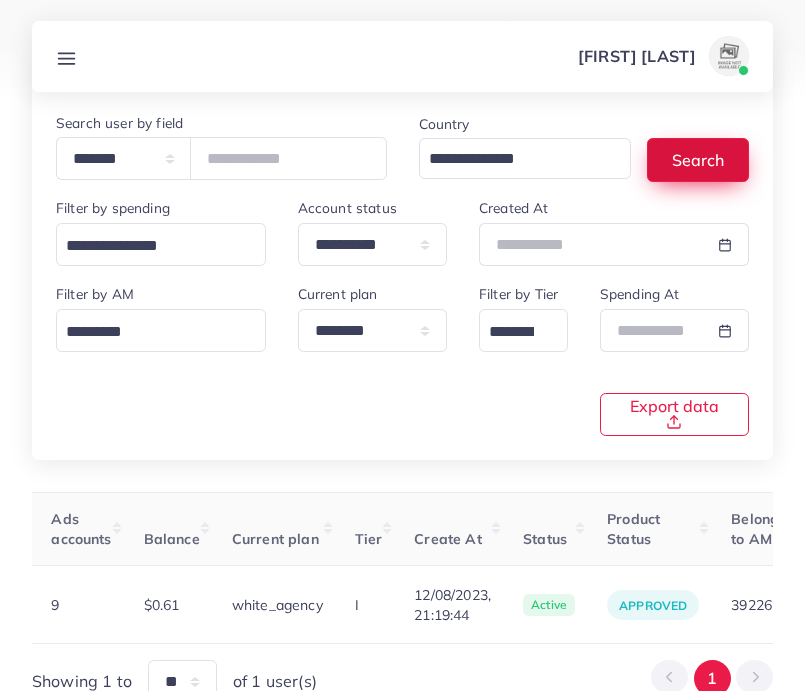 click on "Search" at bounding box center [698, 159] 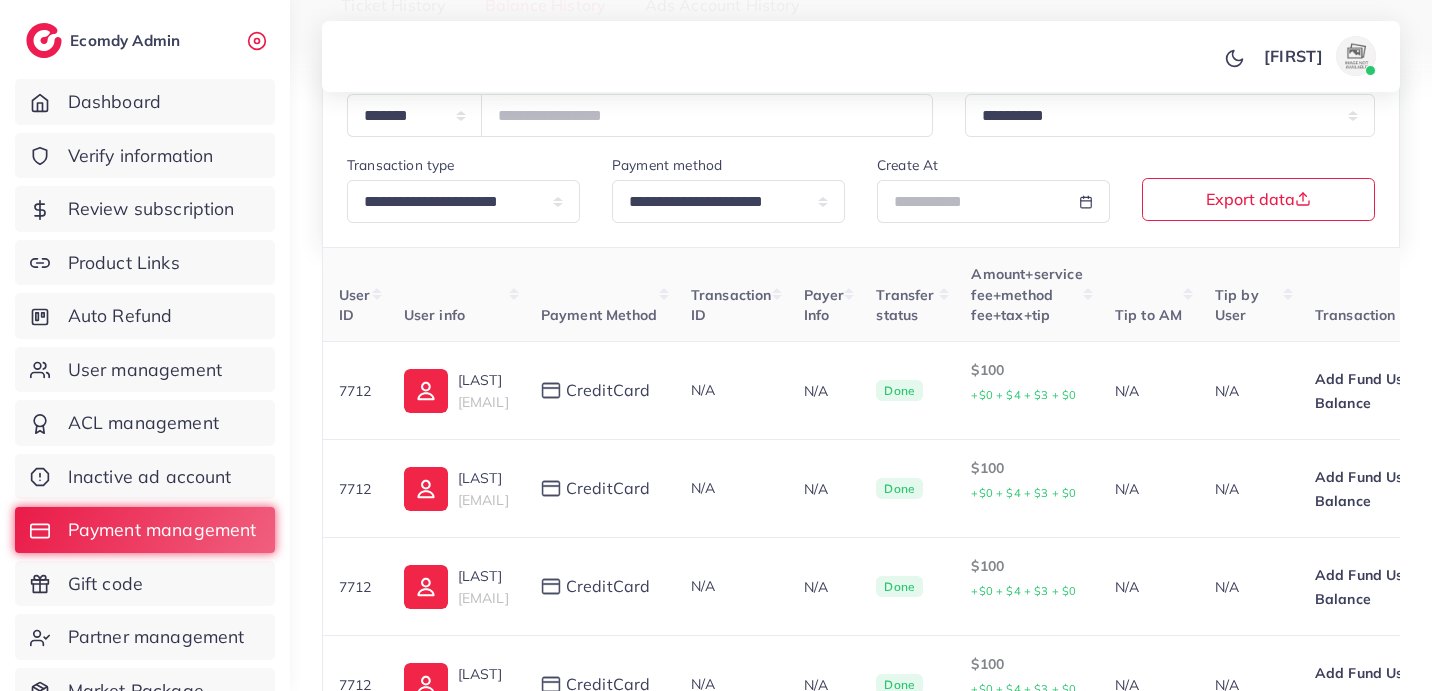 scroll, scrollTop: 242, scrollLeft: 0, axis: vertical 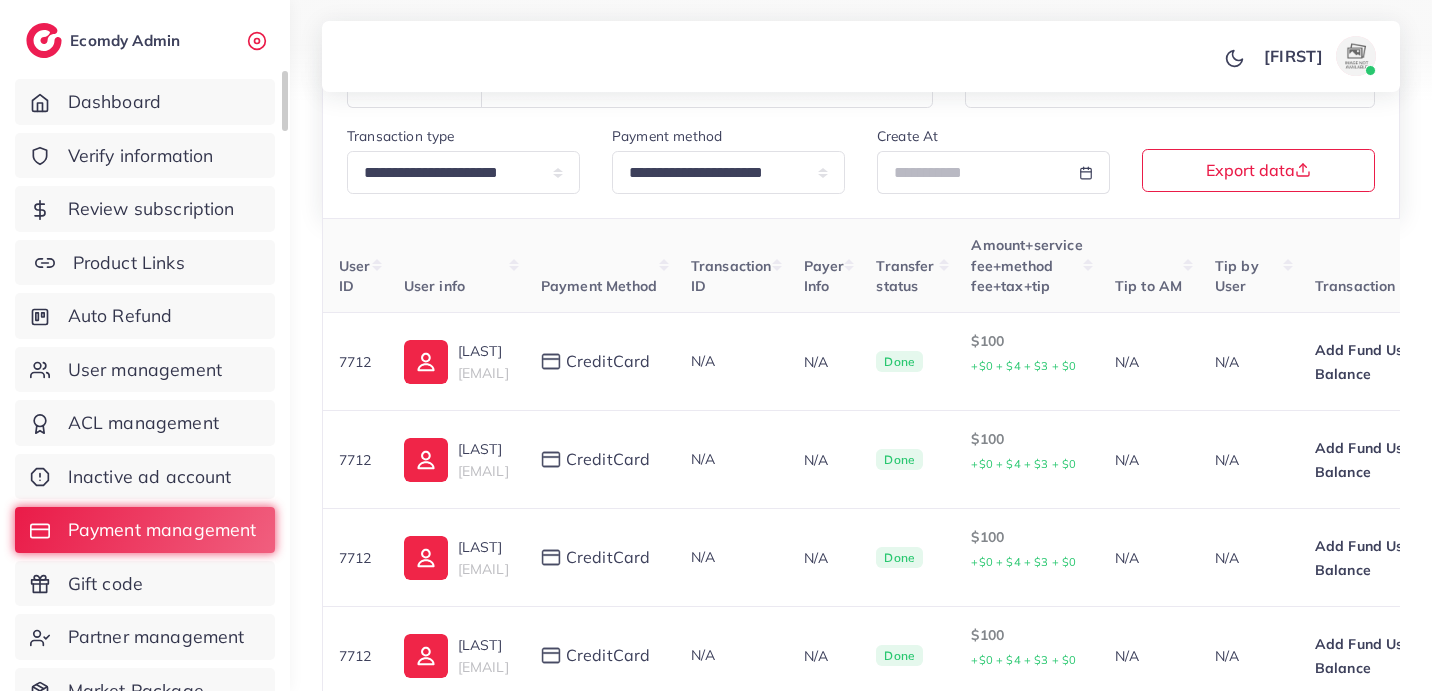 click on "Product Links" at bounding box center [145, 263] 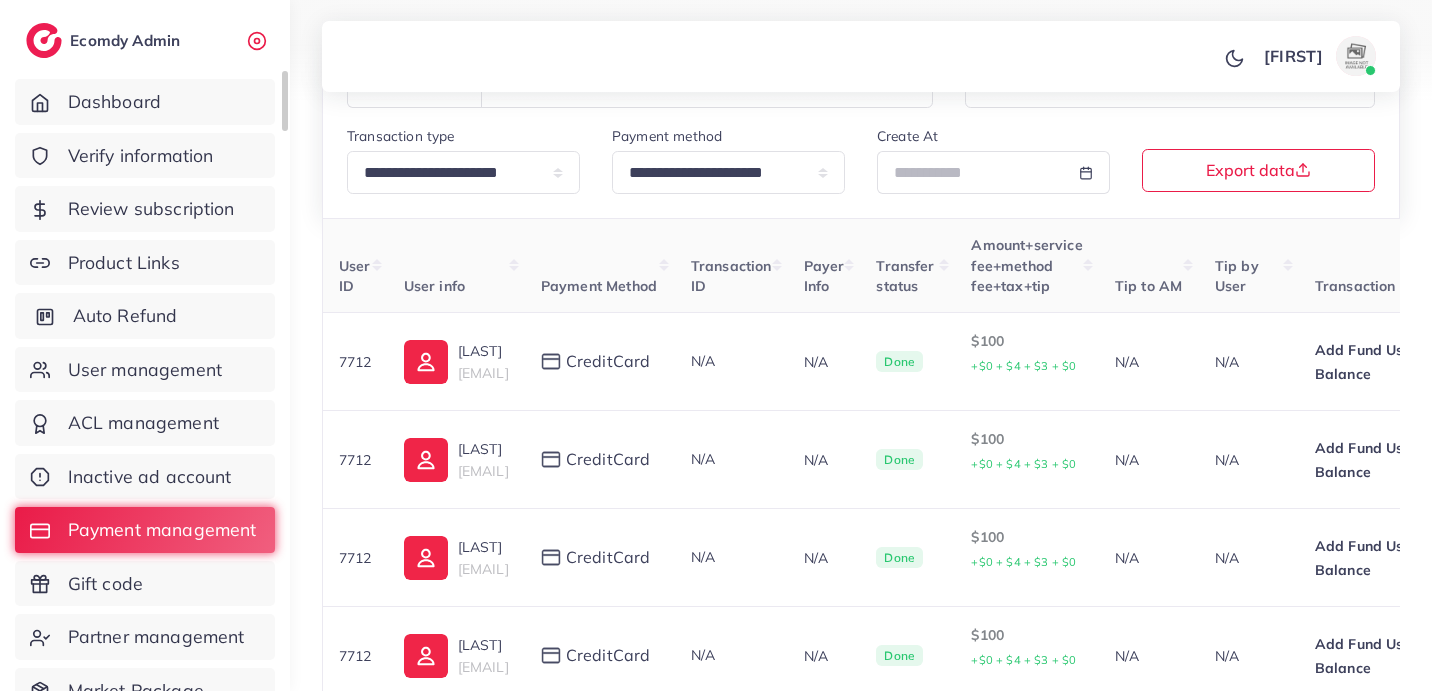 click on "Auto Refund" at bounding box center [145, 316] 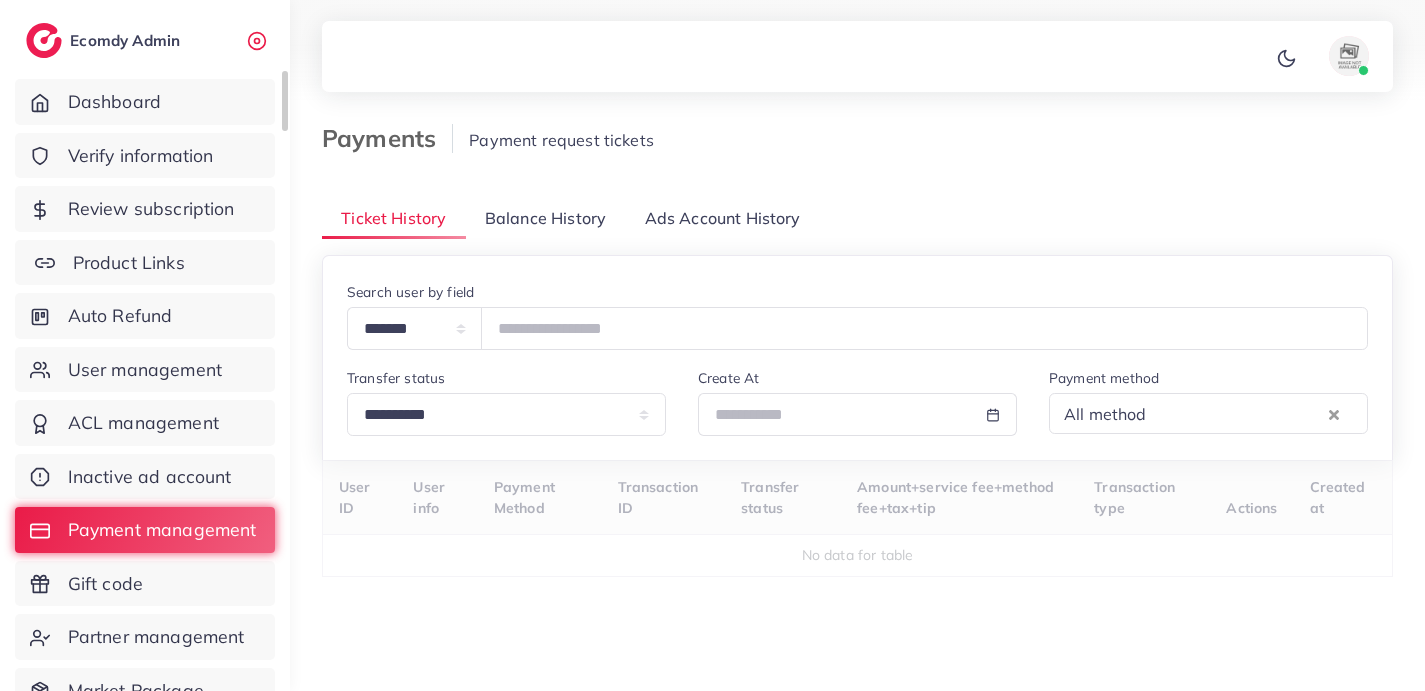 scroll, scrollTop: 0, scrollLeft: 0, axis: both 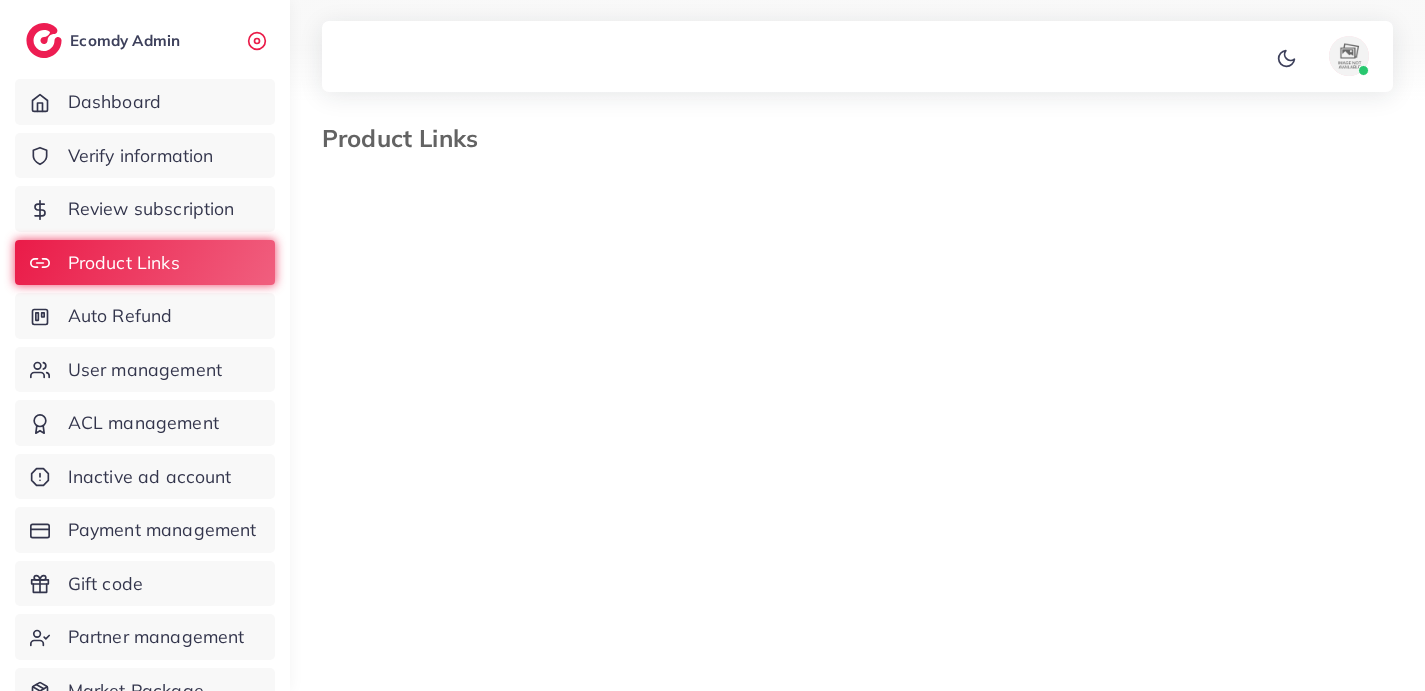 select on "*********" 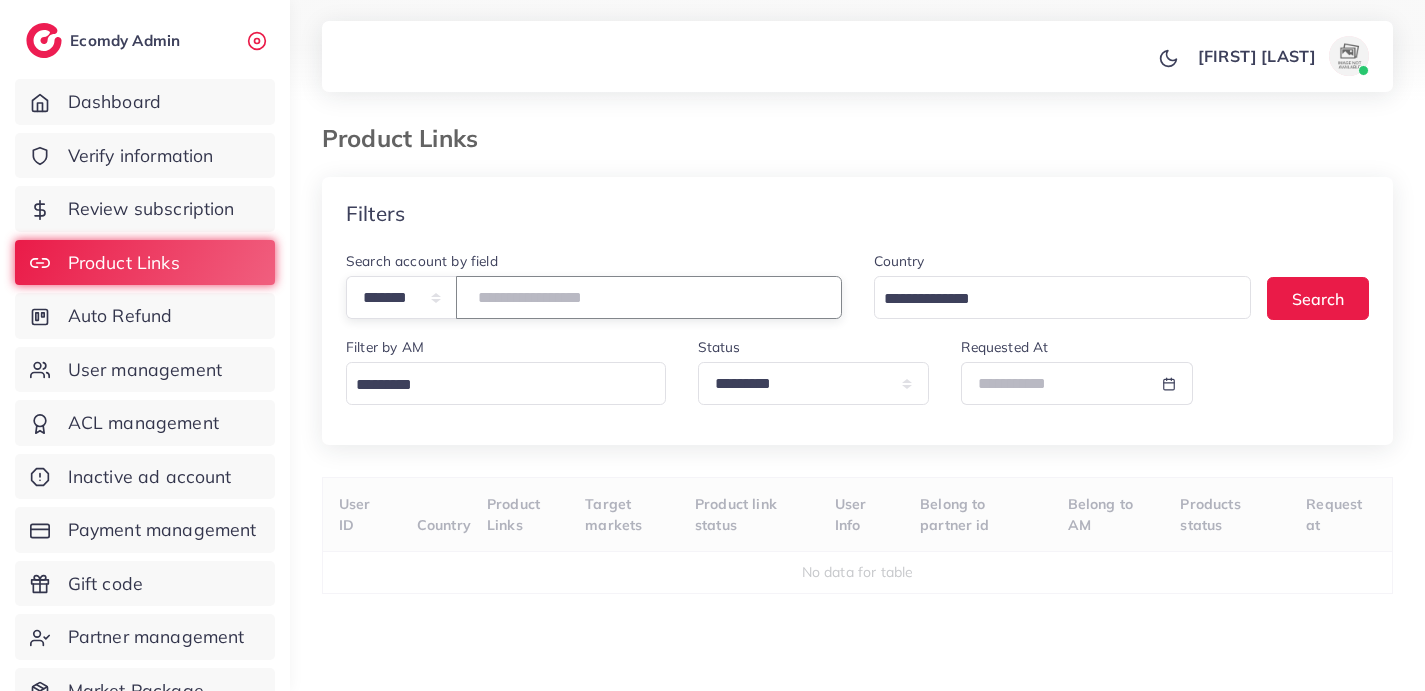 click at bounding box center (649, 297) 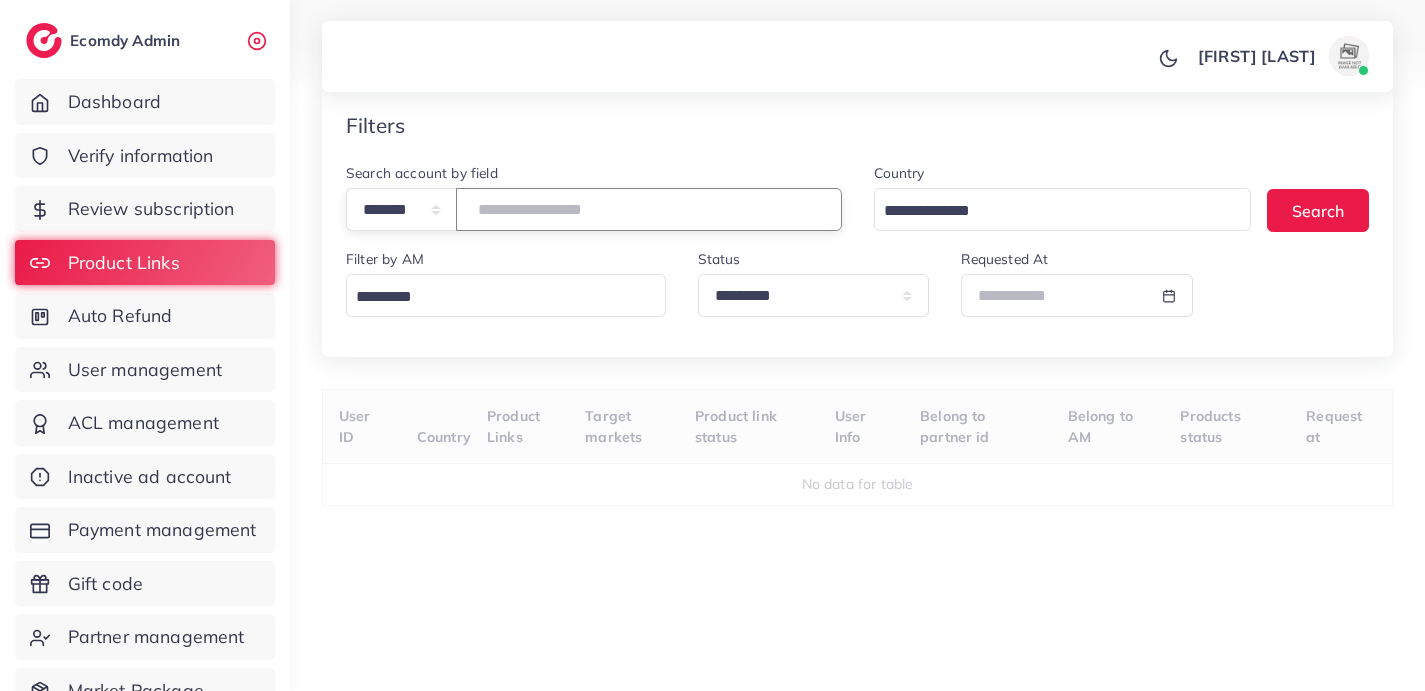scroll, scrollTop: 0, scrollLeft: 0, axis: both 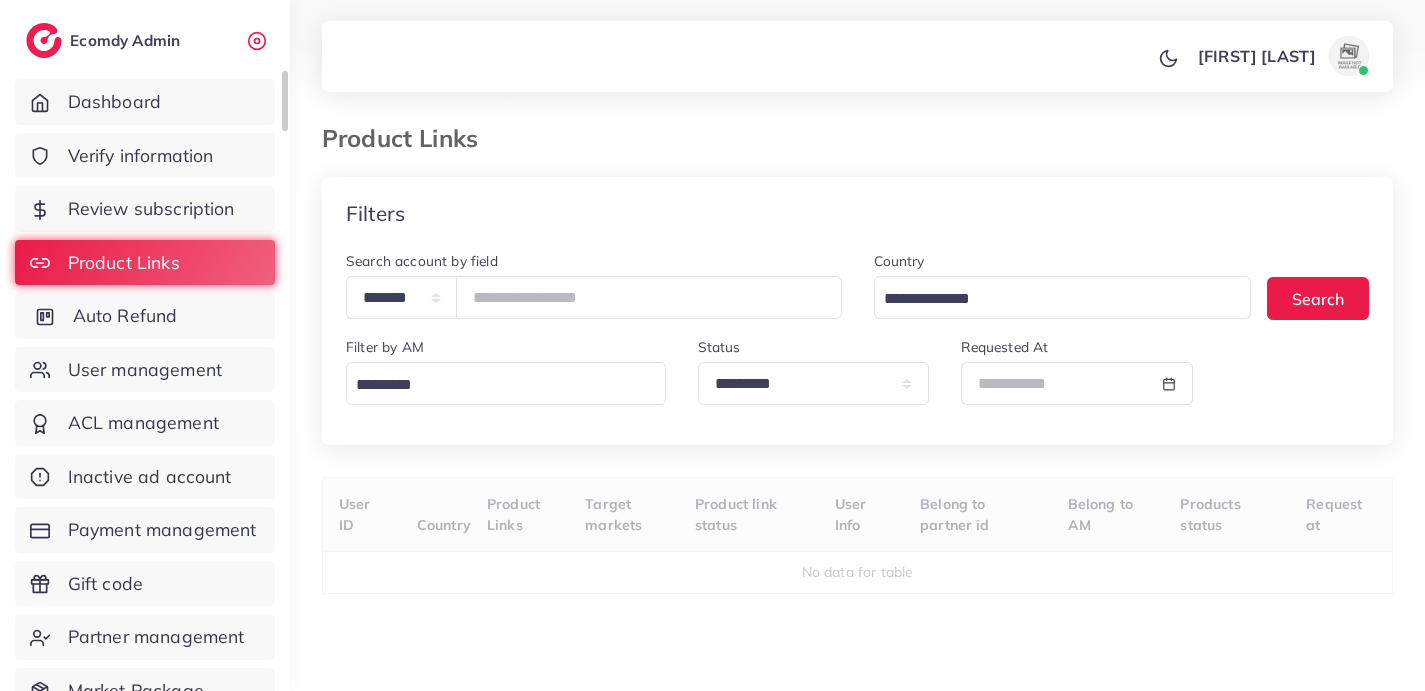 click on "Auto Refund" at bounding box center (145, 316) 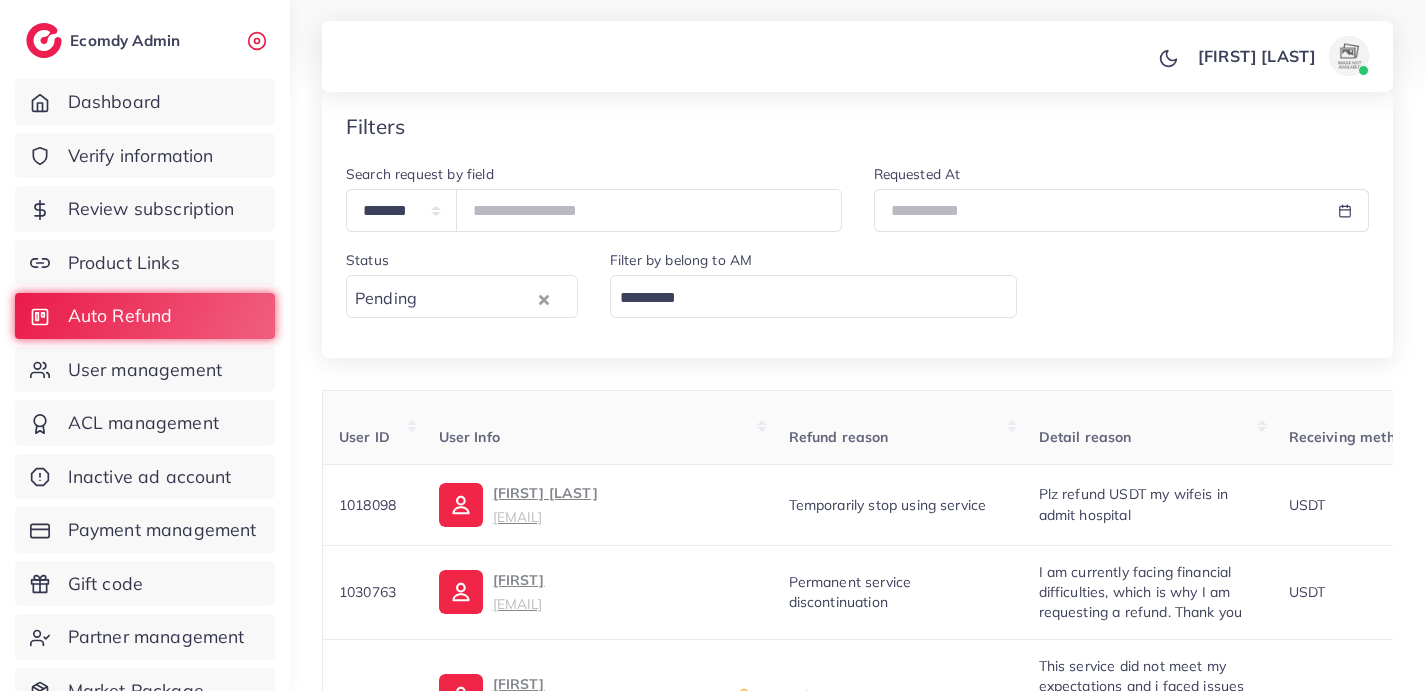 scroll, scrollTop: 99, scrollLeft: 0, axis: vertical 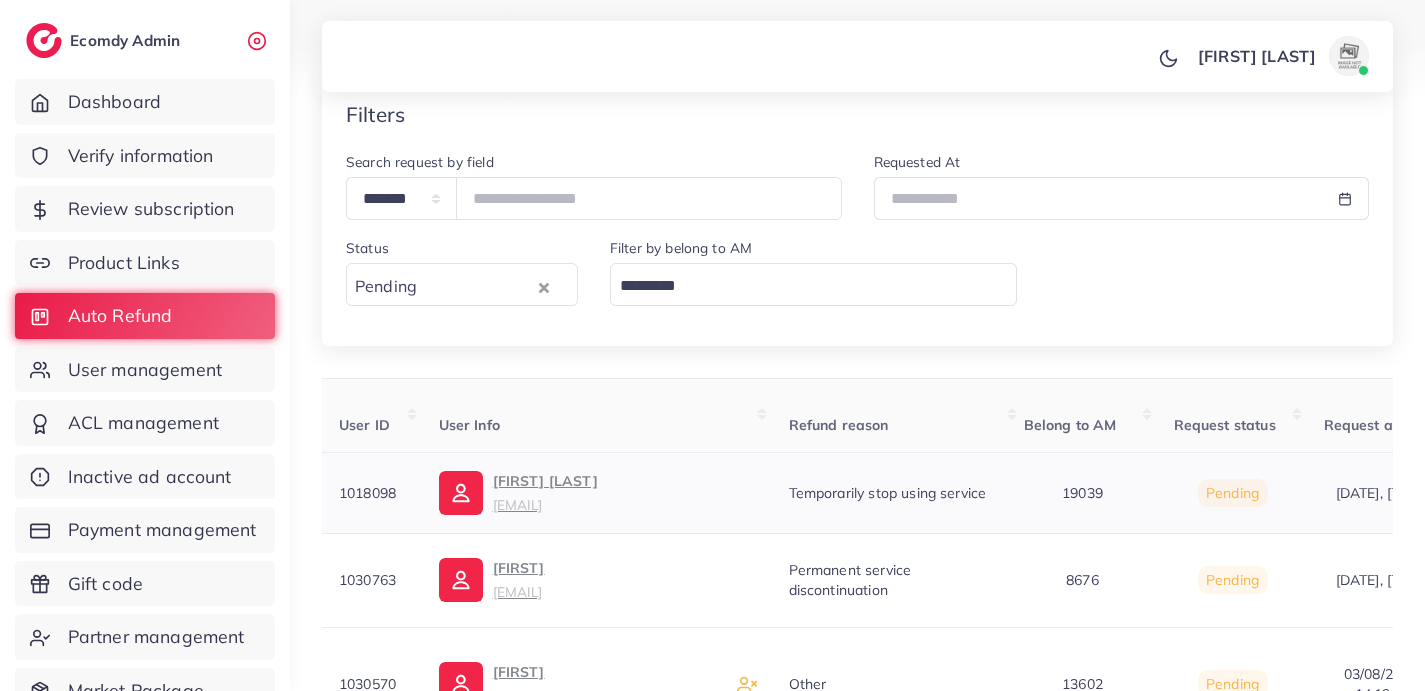 click on "ayatfatima4716@gmail.com" at bounding box center (517, 504) 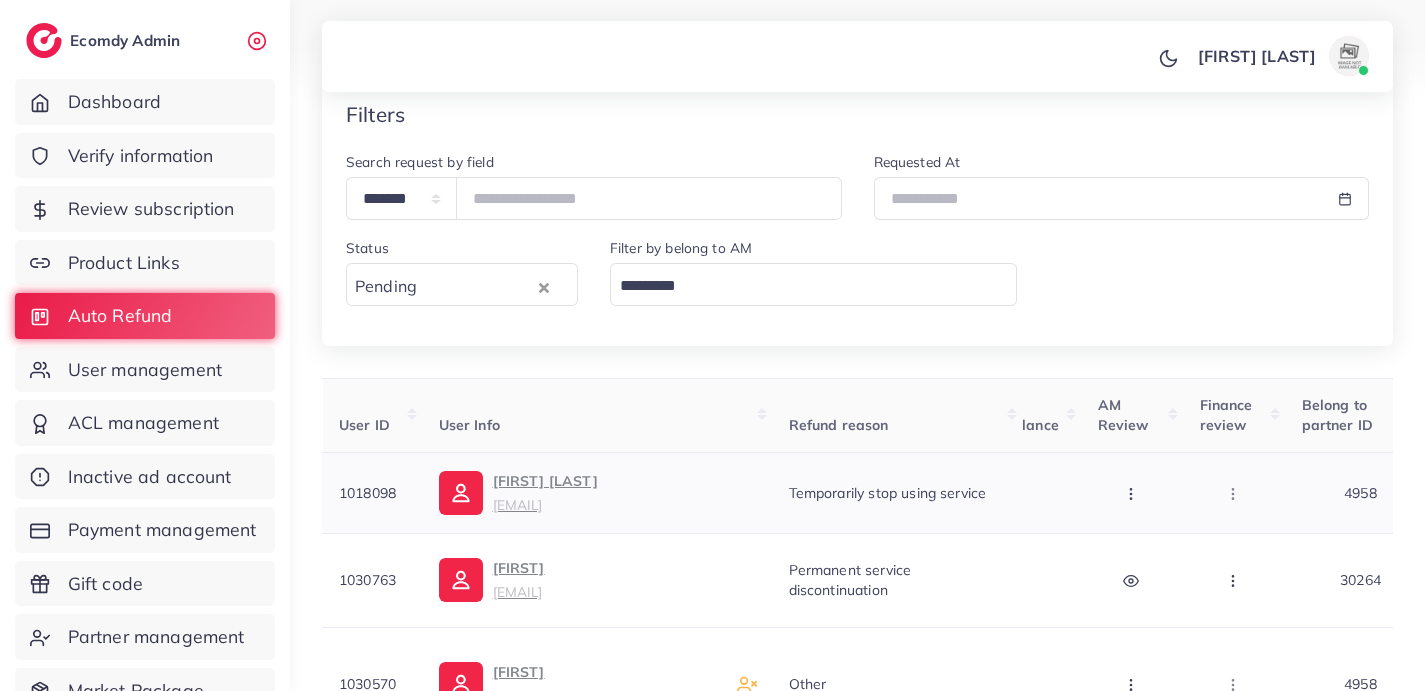 scroll, scrollTop: 0, scrollLeft: 658, axis: horizontal 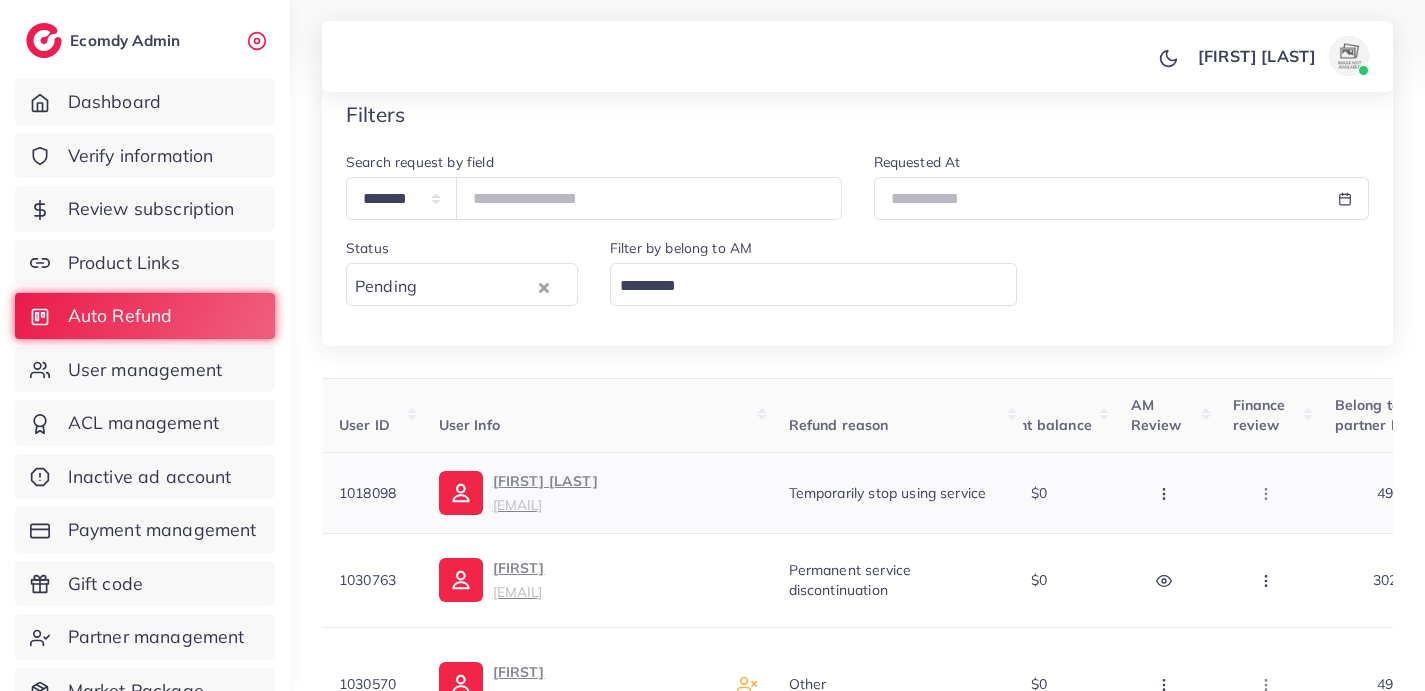 click 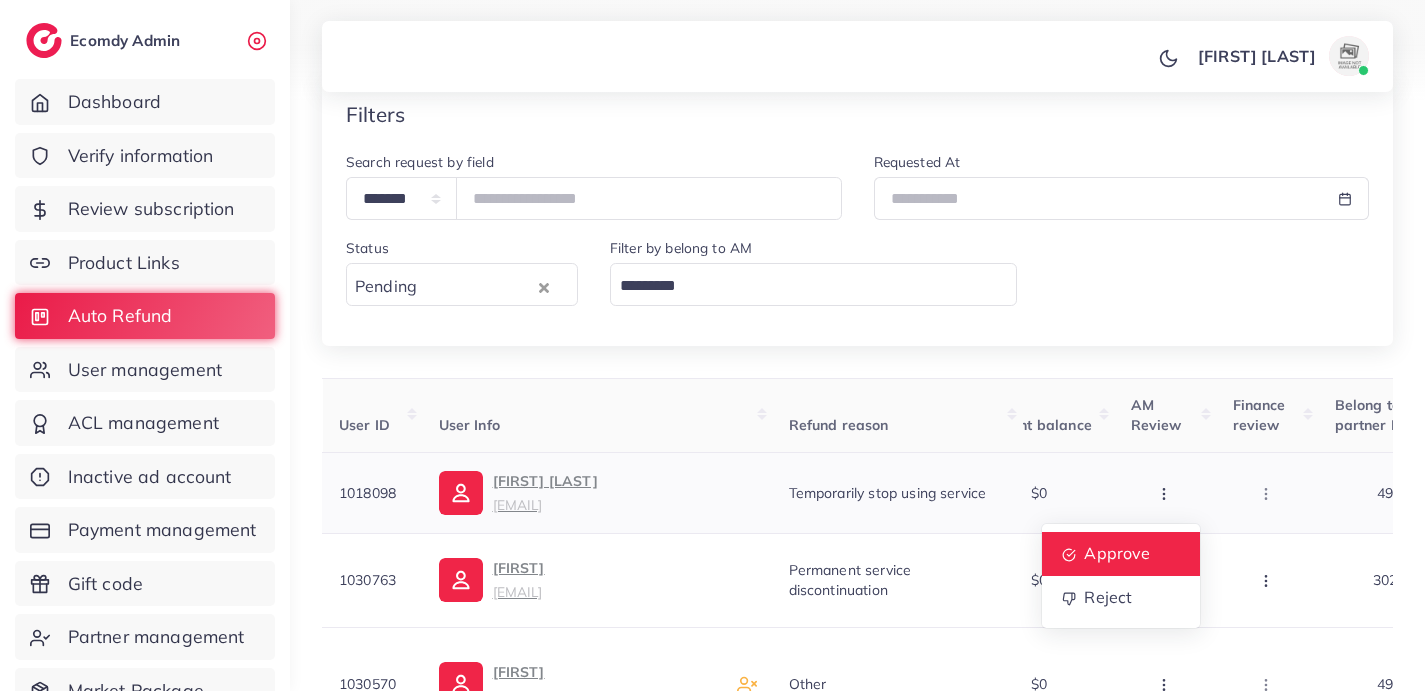 click on "Approve" at bounding box center [1121, 554] 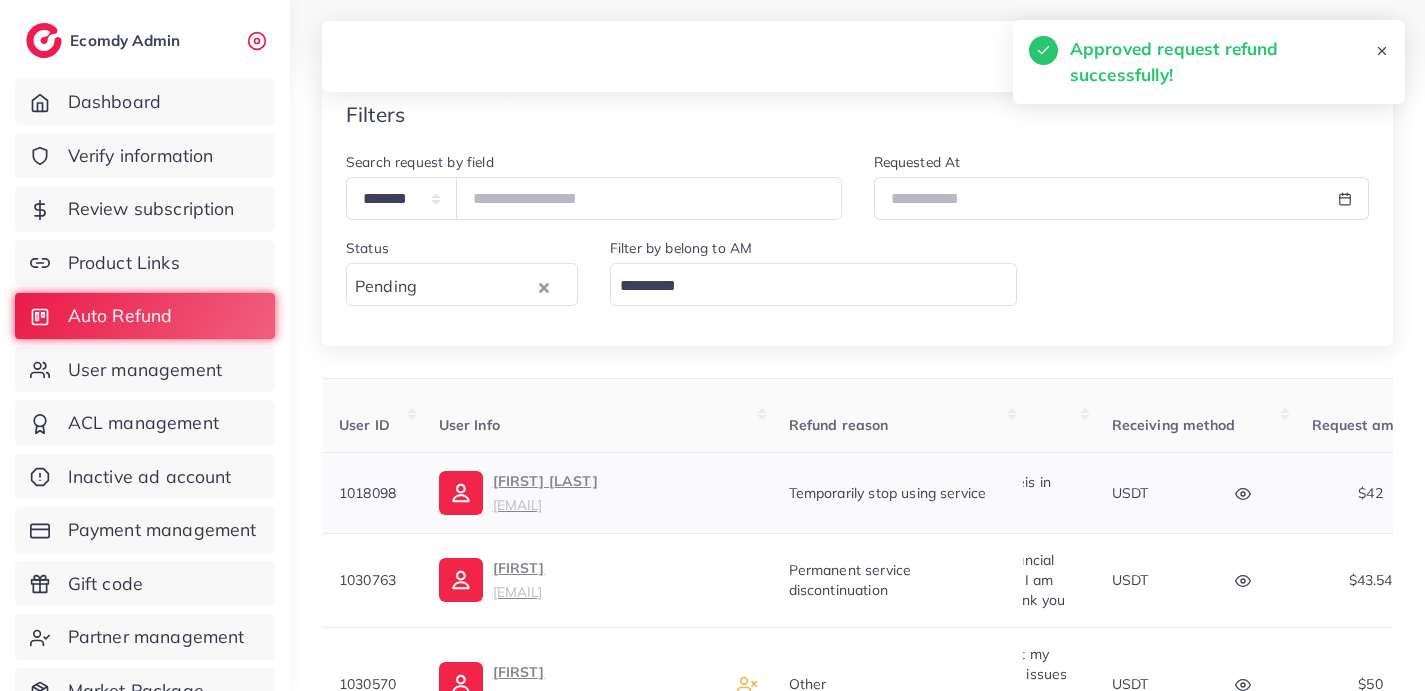 scroll, scrollTop: 0, scrollLeft: 219, axis: horizontal 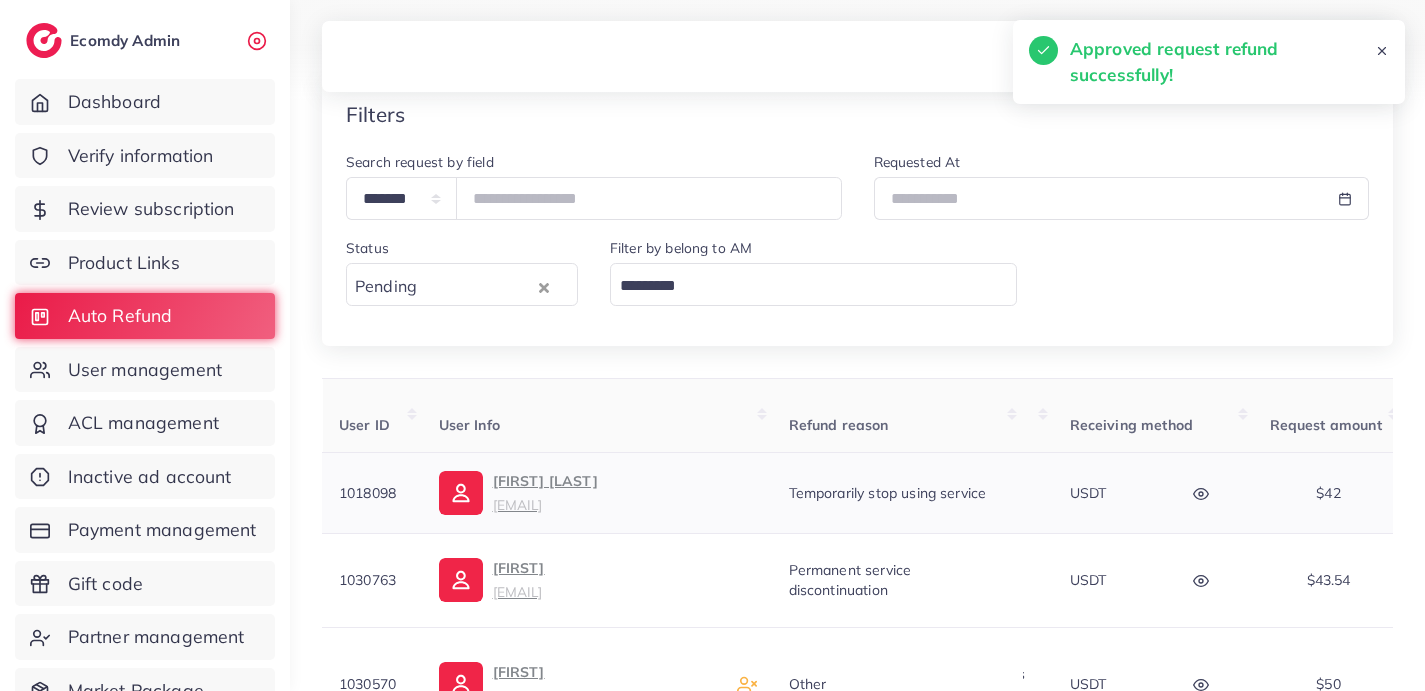 click at bounding box center (1203, 492) 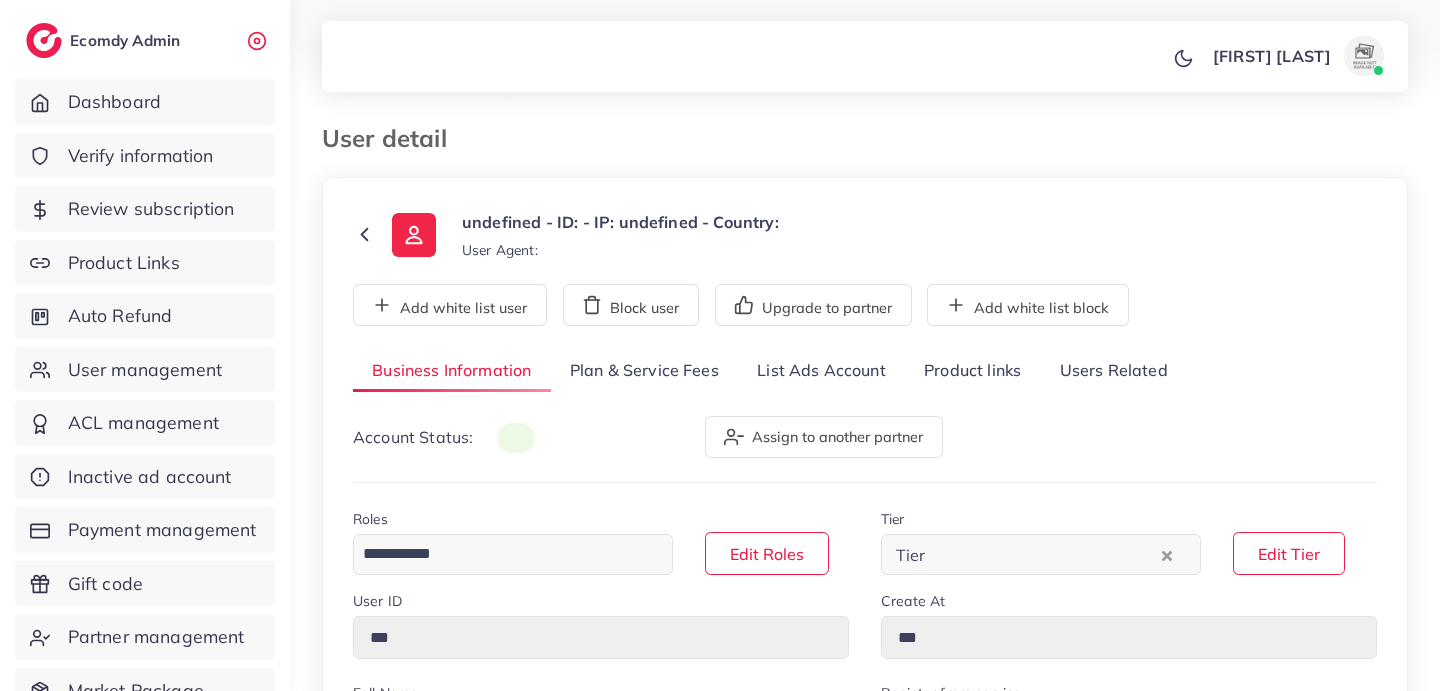 scroll, scrollTop: 0, scrollLeft: 0, axis: both 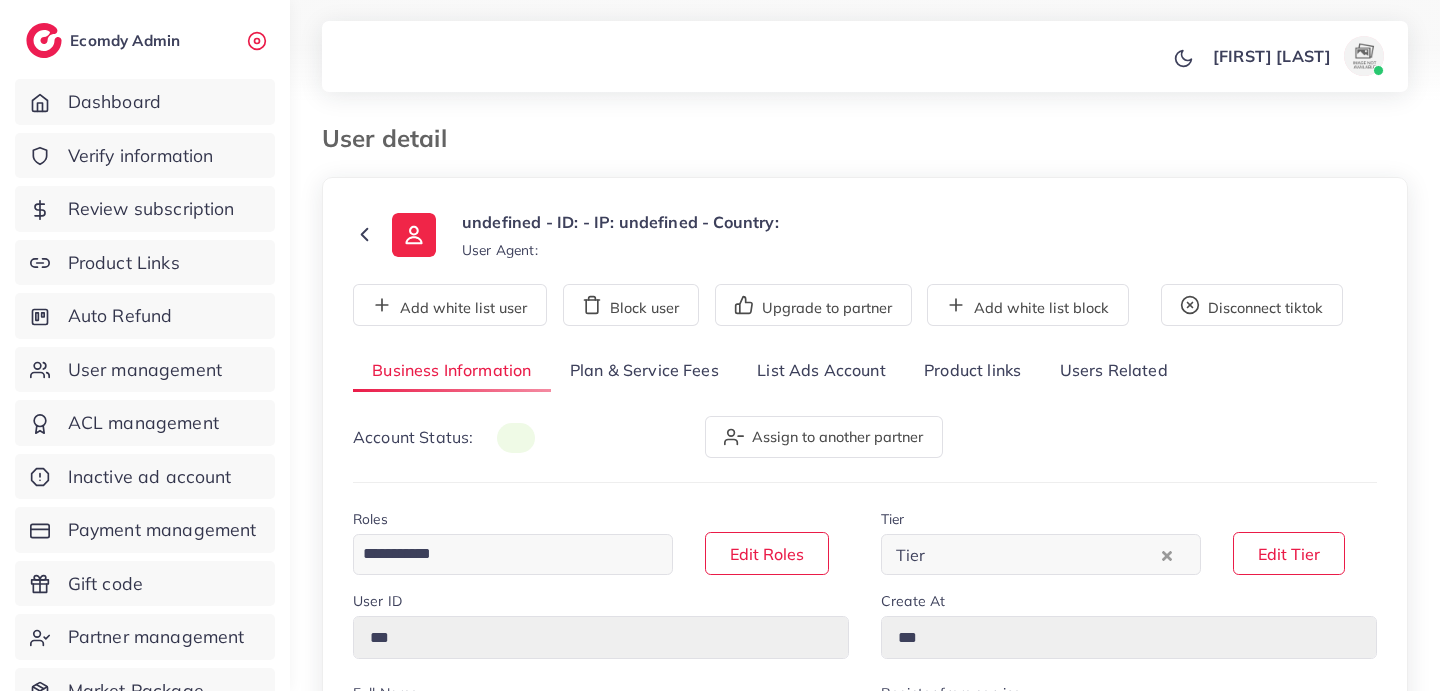 click on "List Ads Account" at bounding box center (821, 371) 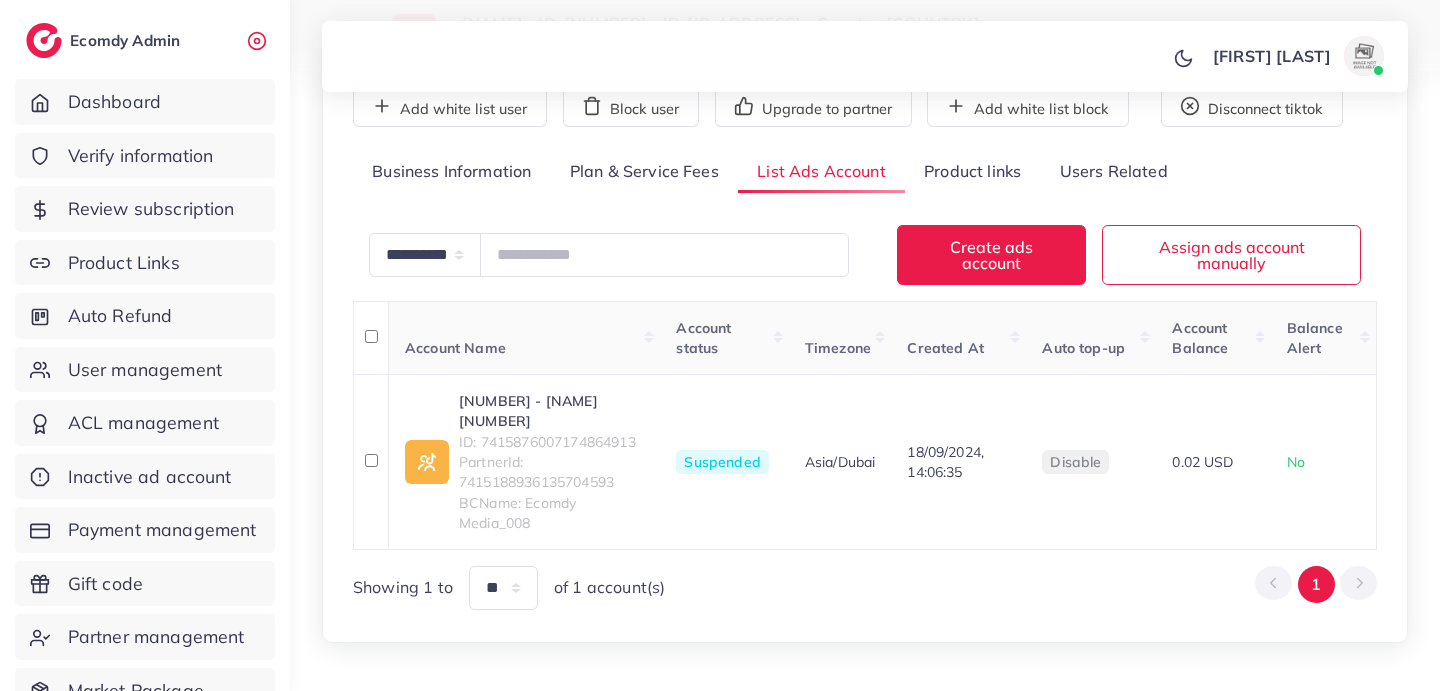 scroll, scrollTop: 215, scrollLeft: 0, axis: vertical 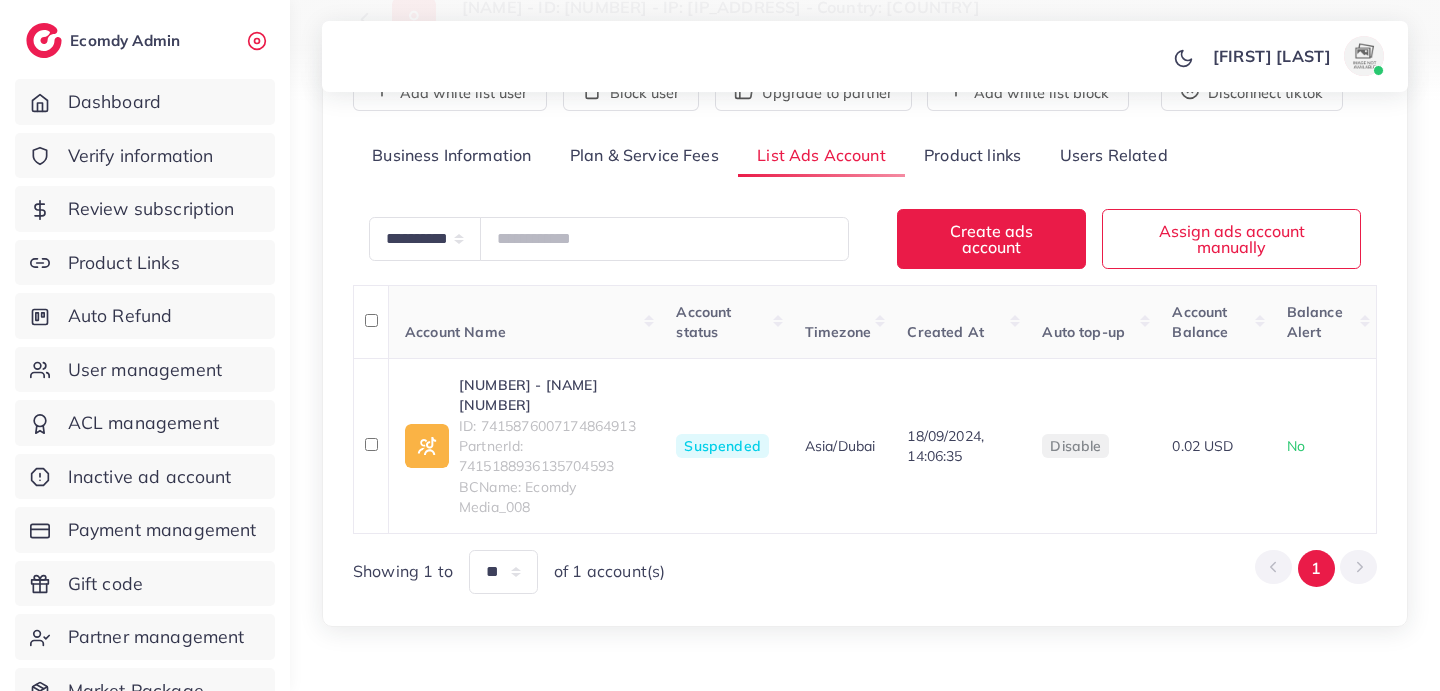 click on "Plan & Service Fees" at bounding box center (644, 156) 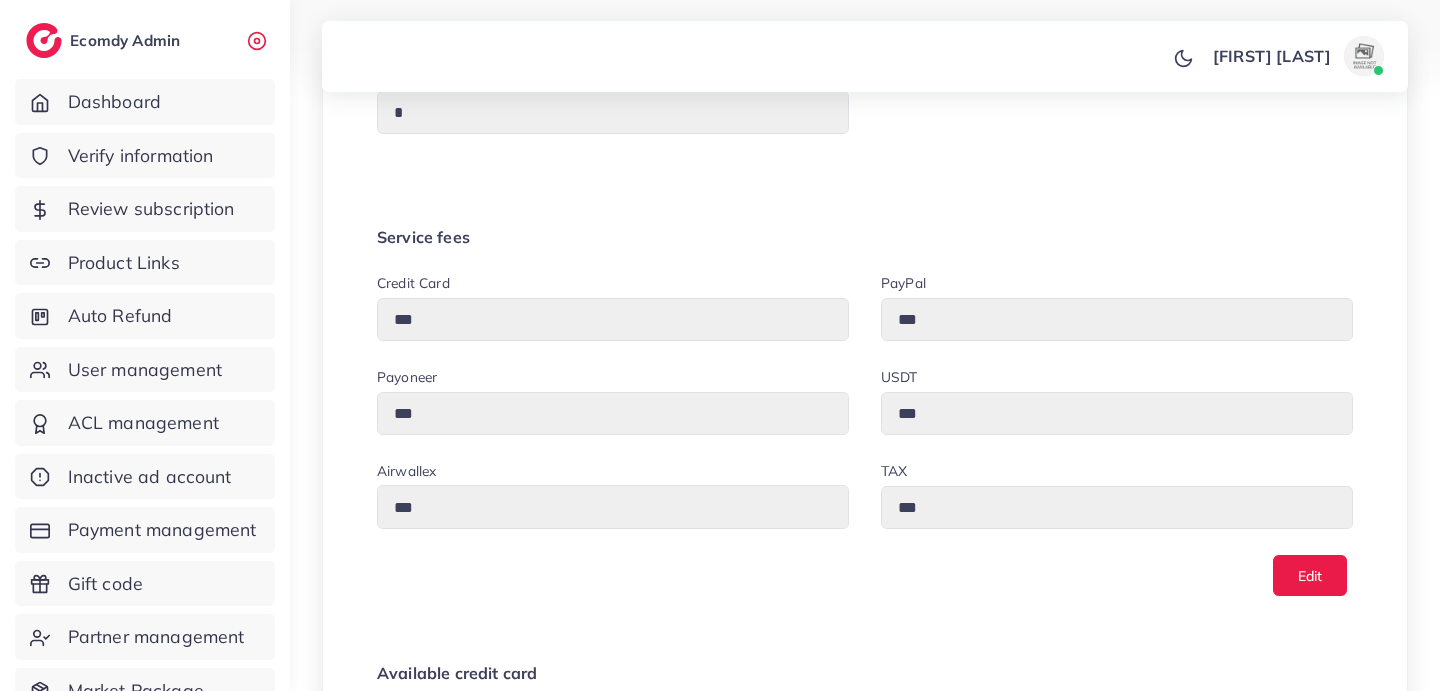 scroll, scrollTop: 1364, scrollLeft: 0, axis: vertical 